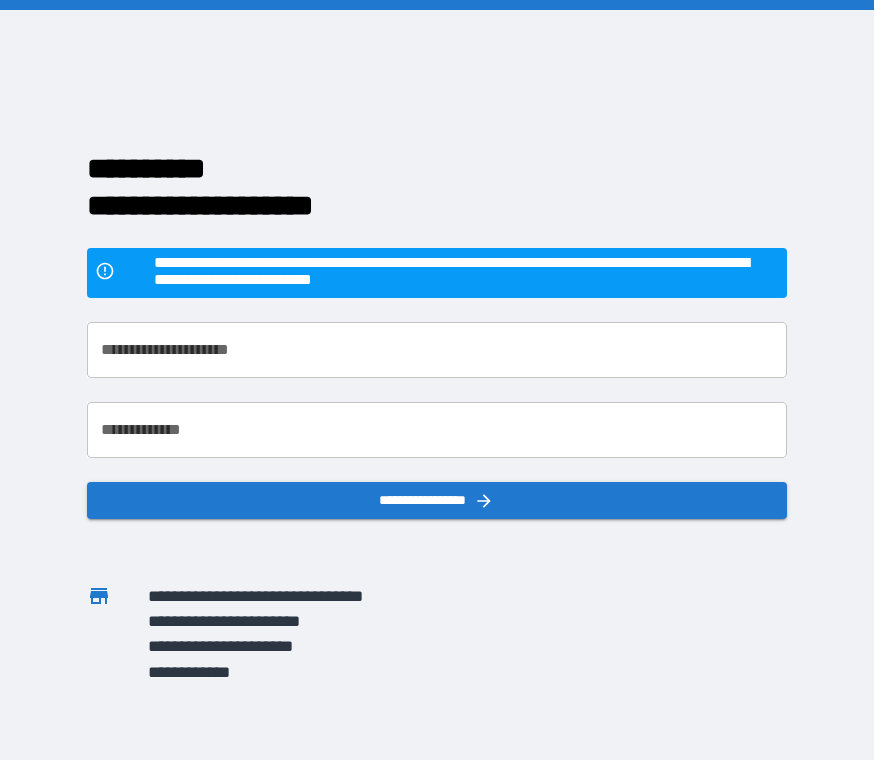 scroll, scrollTop: 0, scrollLeft: 0, axis: both 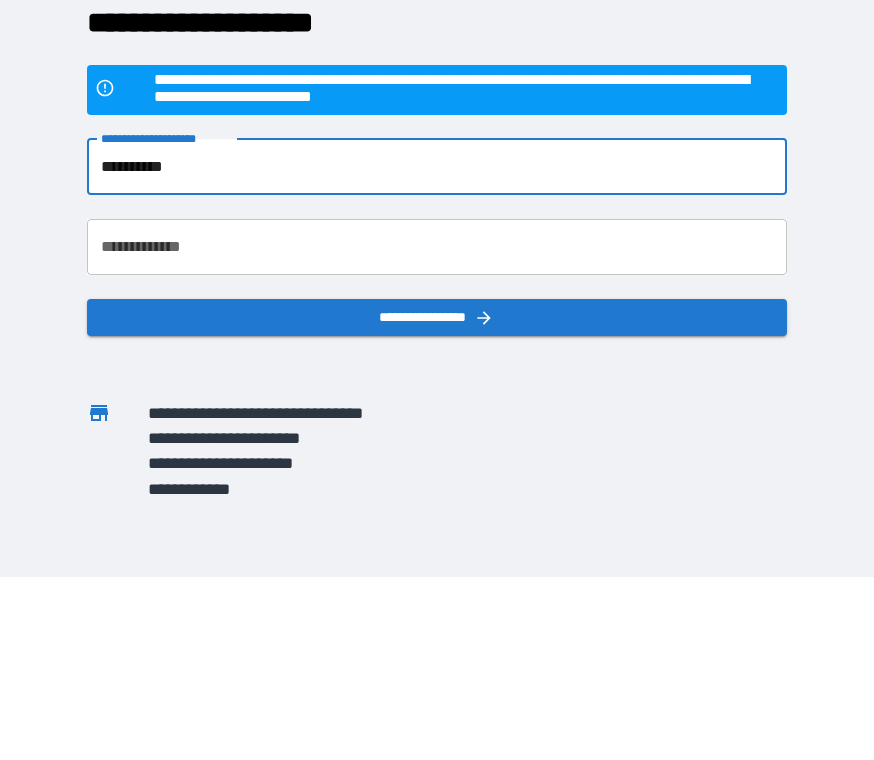 type on "**********" 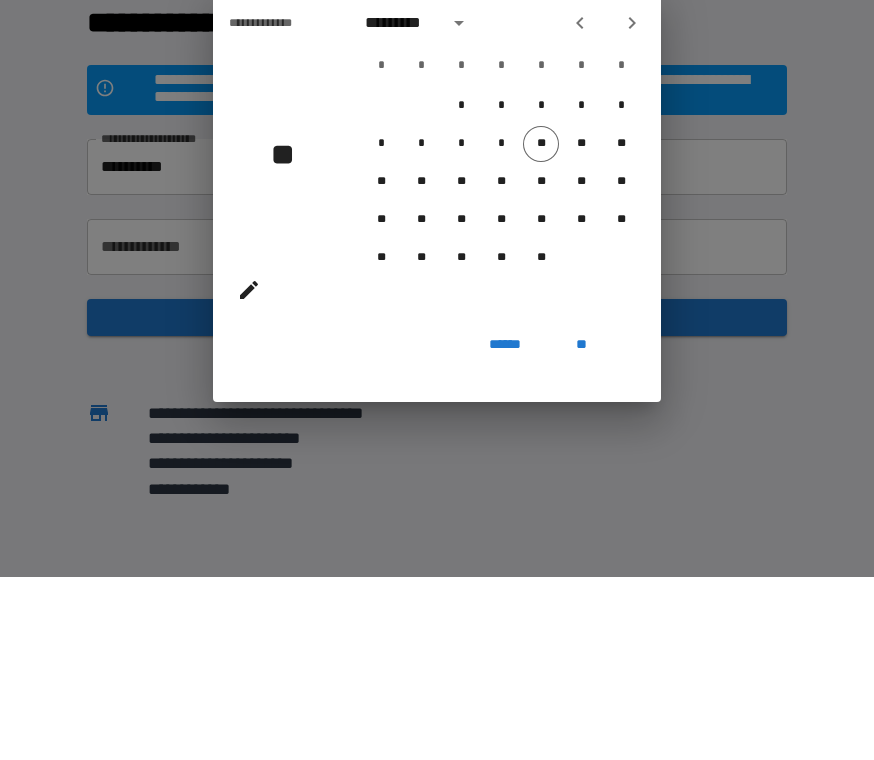 scroll, scrollTop: 31, scrollLeft: 0, axis: vertical 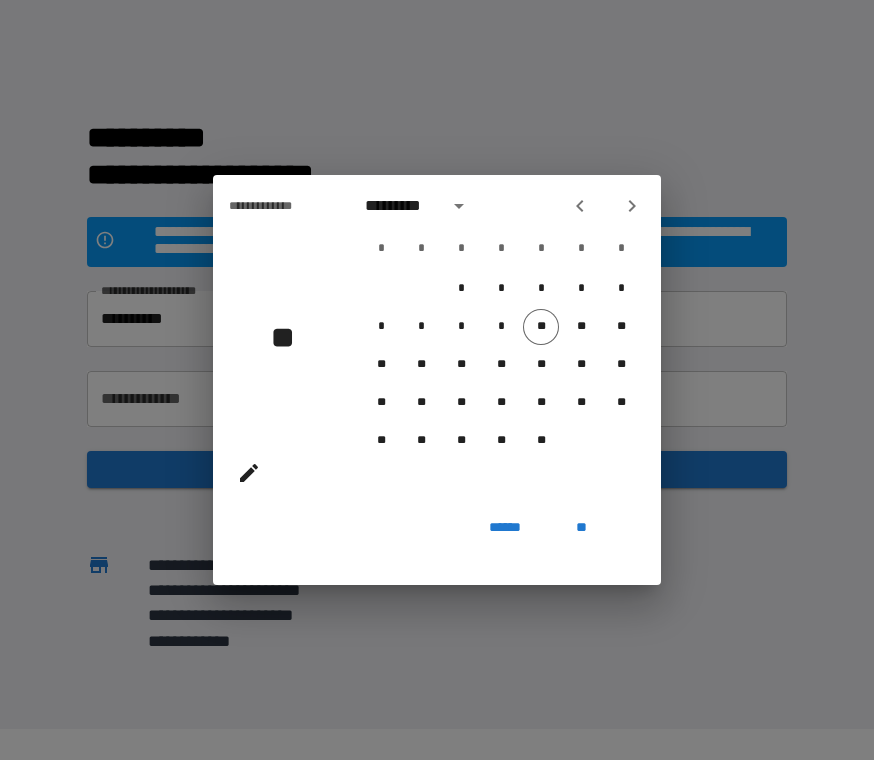 click on "**********" at bounding box center (437, 380) 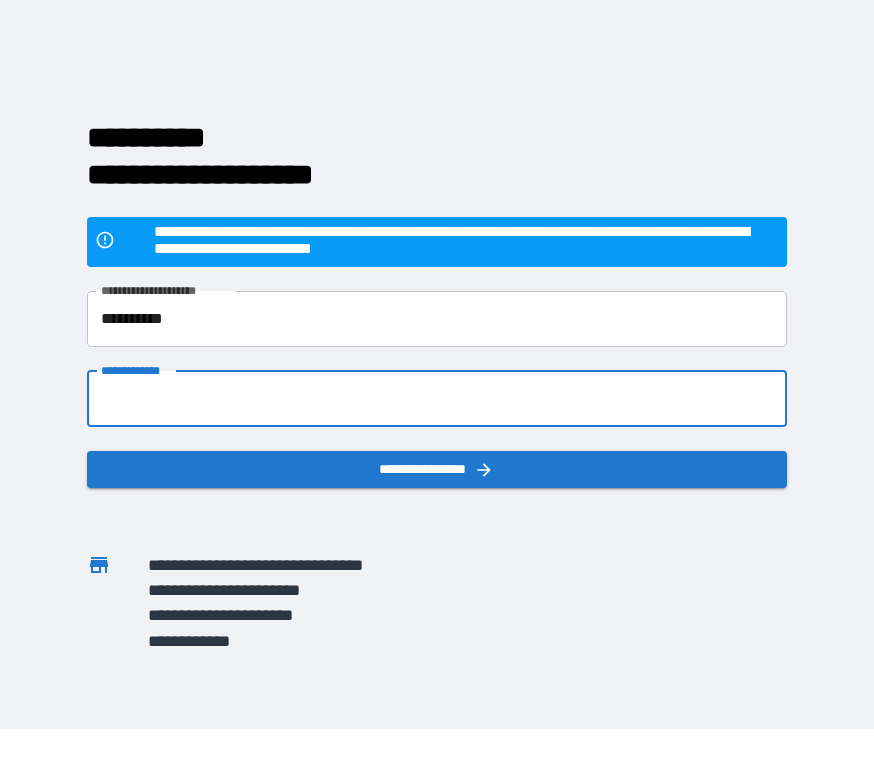 click on "**********" at bounding box center [436, 399] 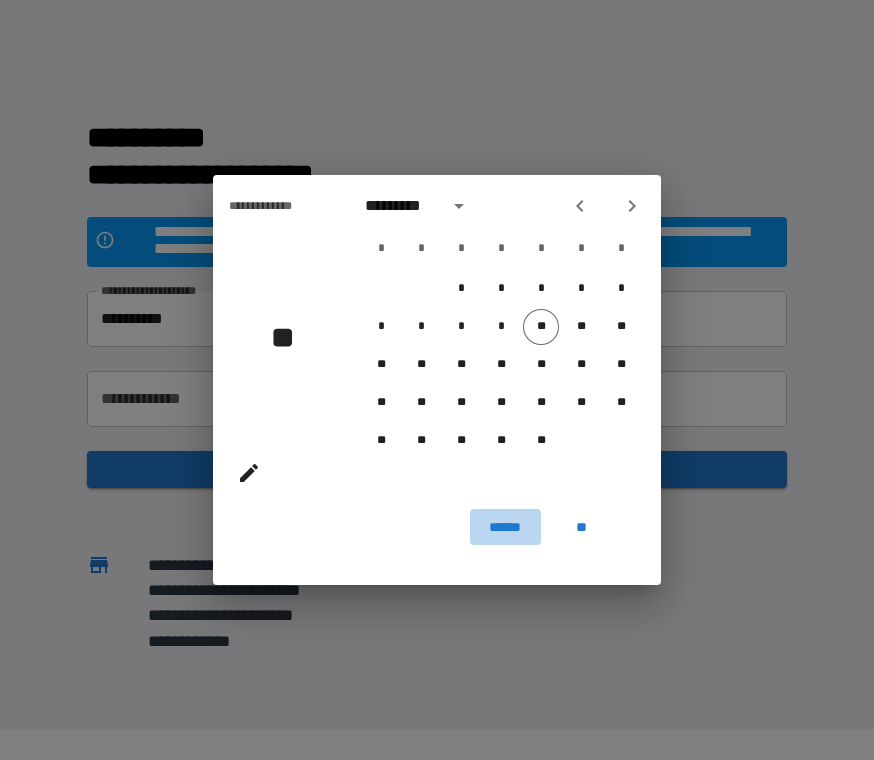 click on "******" at bounding box center (505, 527) 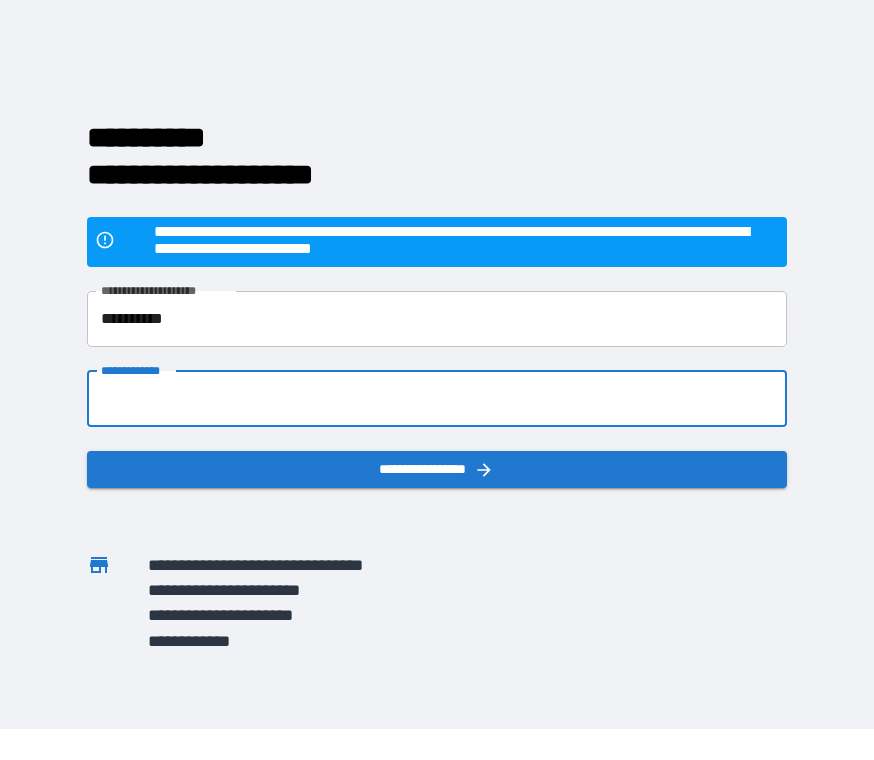 click on "**********" at bounding box center [436, 399] 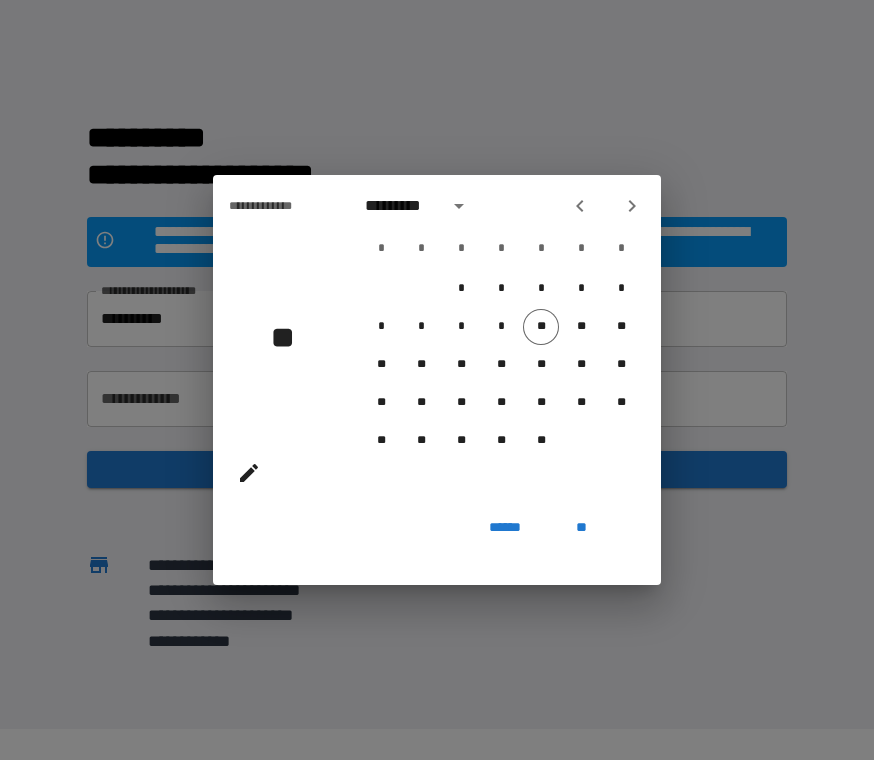 click on "**********" at bounding box center [277, 206] 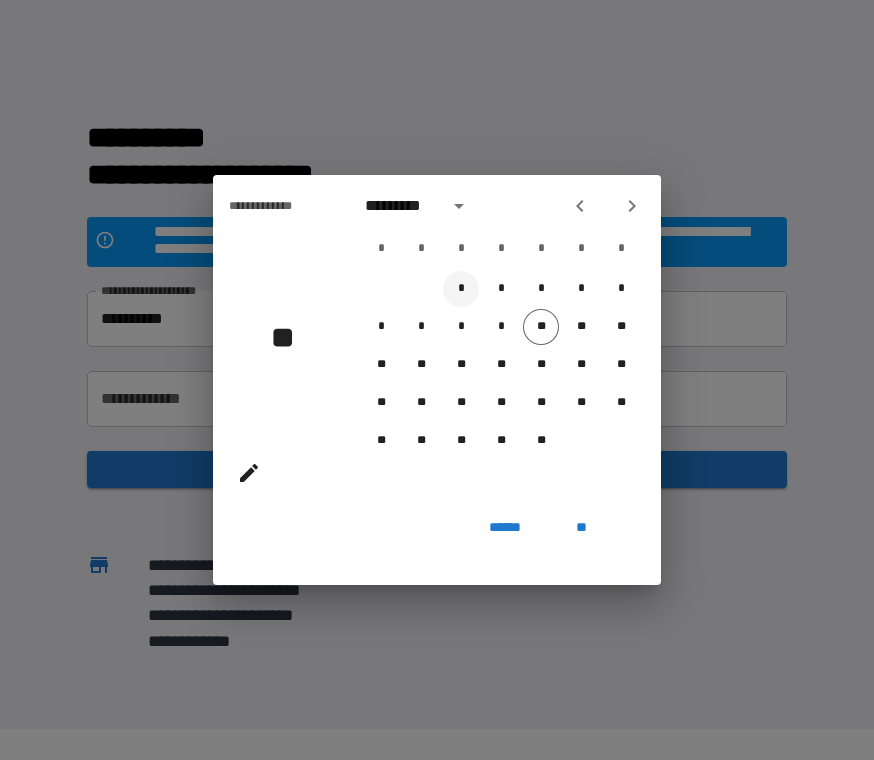 click on "*" at bounding box center [461, 289] 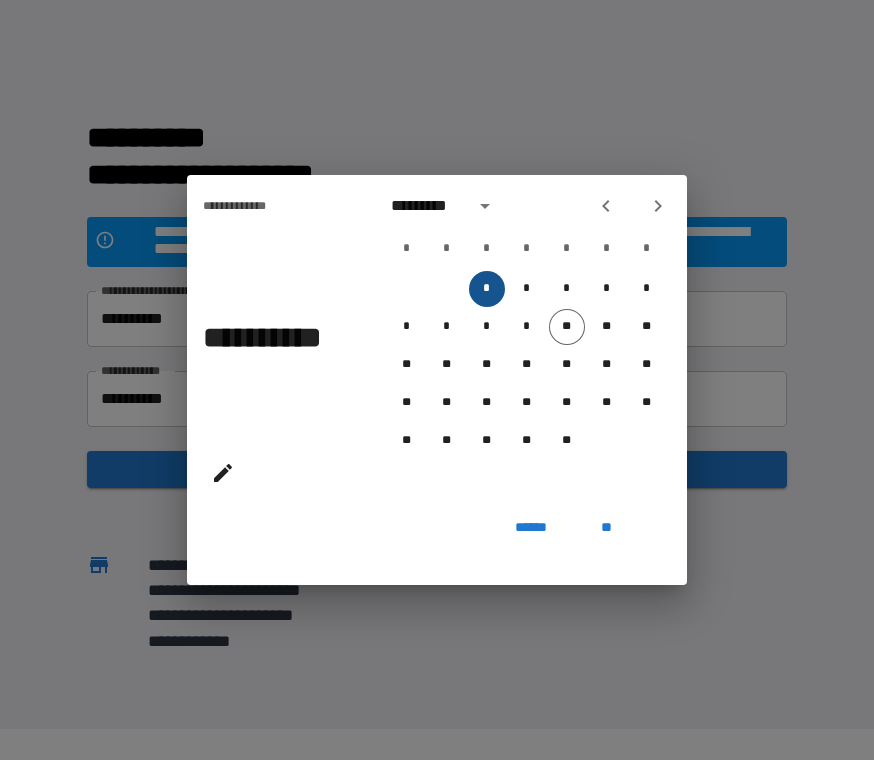 click on "*" at bounding box center (487, 289) 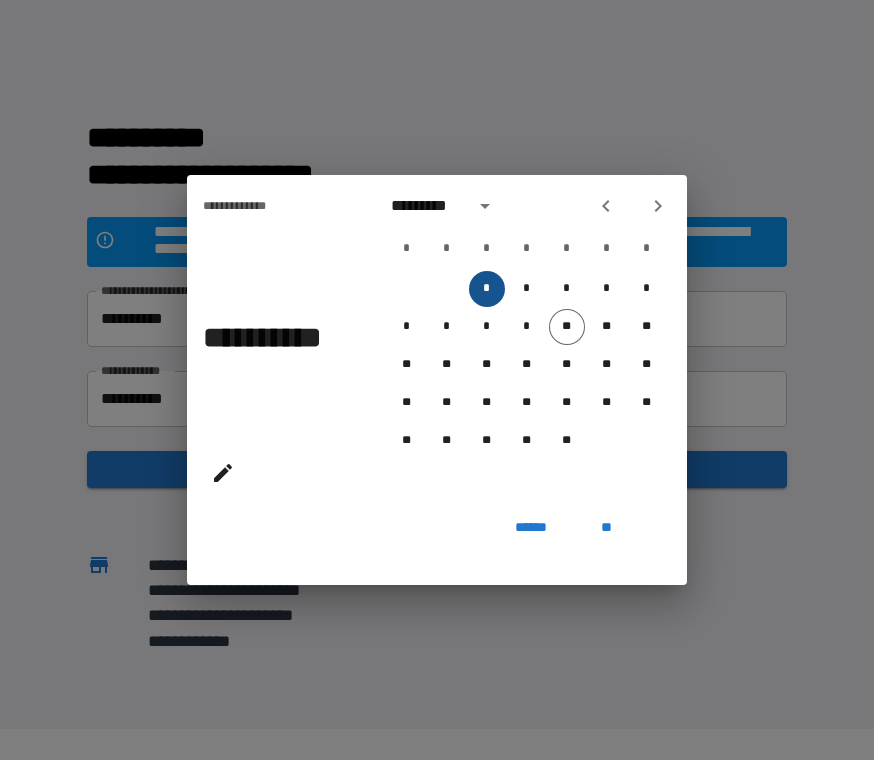 click on "*" at bounding box center [487, 289] 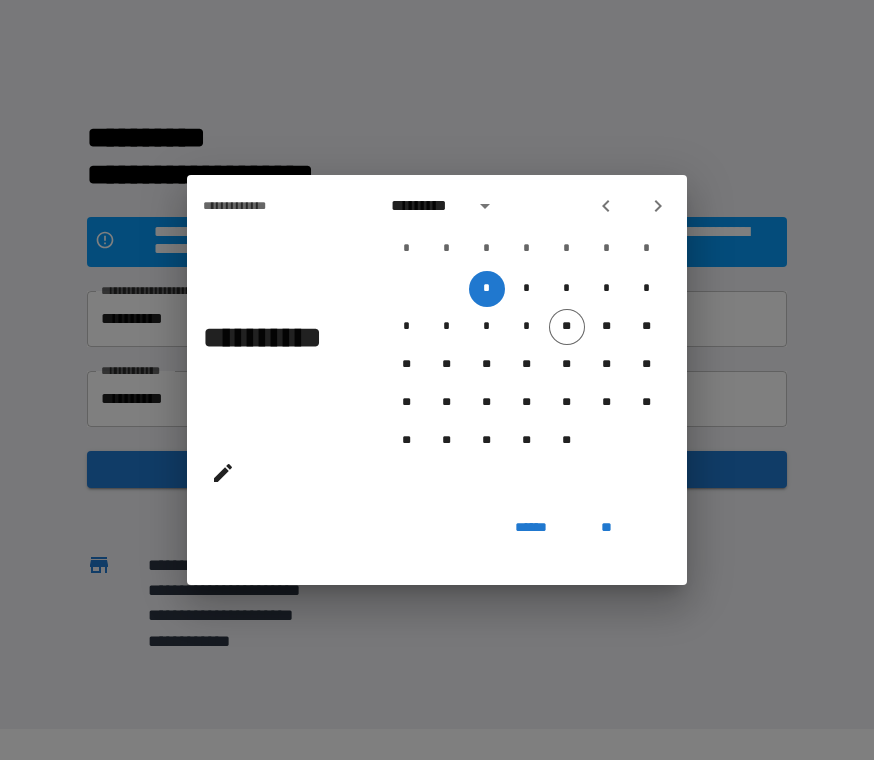click on "******" at bounding box center (530, 527) 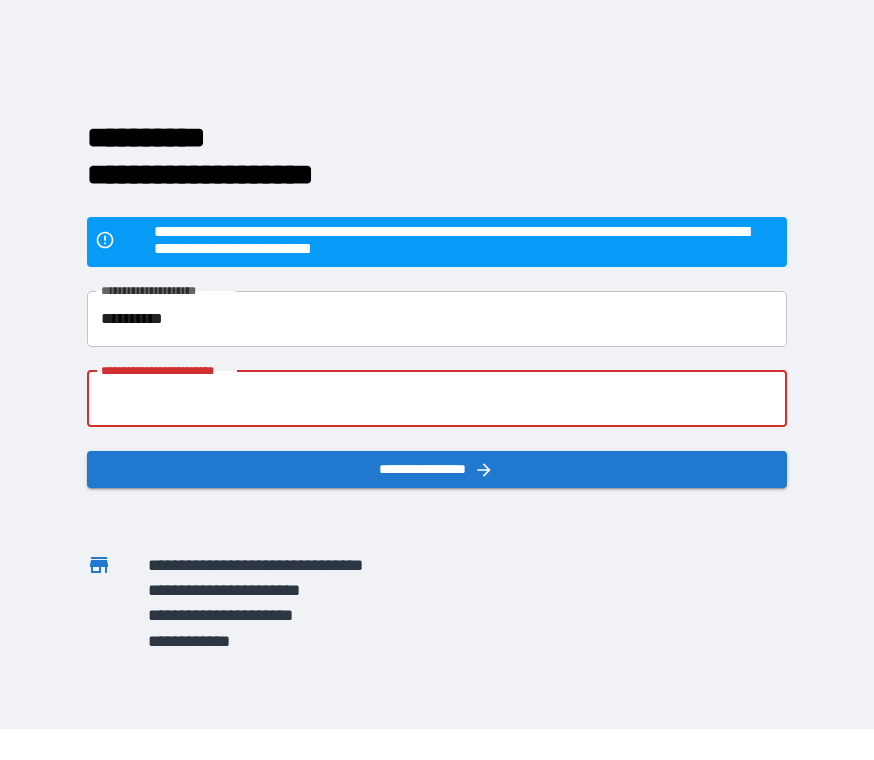 click on "**********" at bounding box center [436, 399] 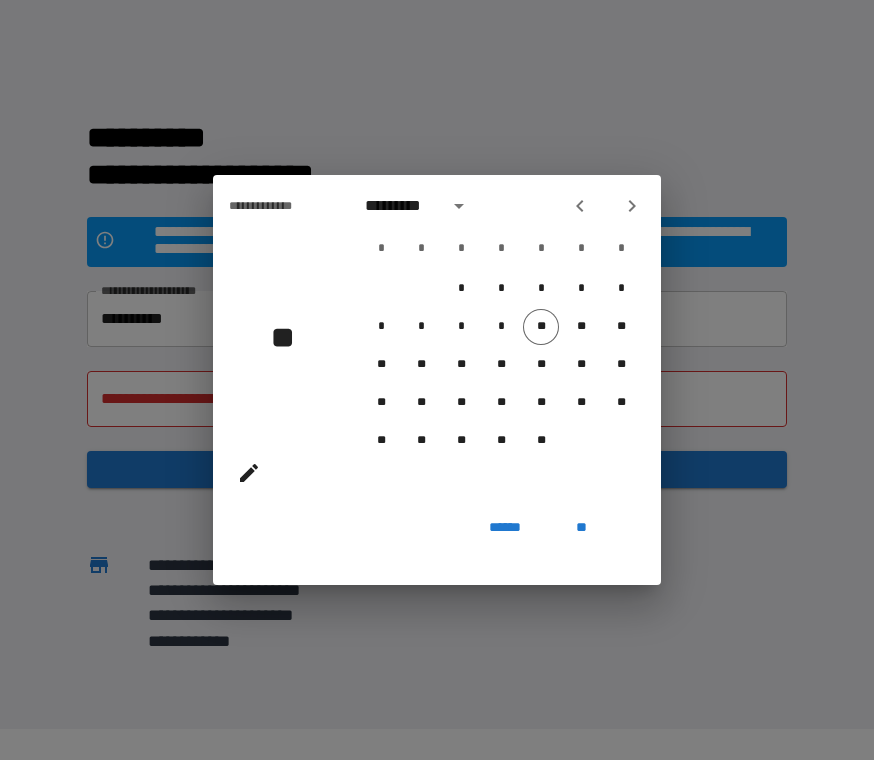 click at bounding box center [632, 206] 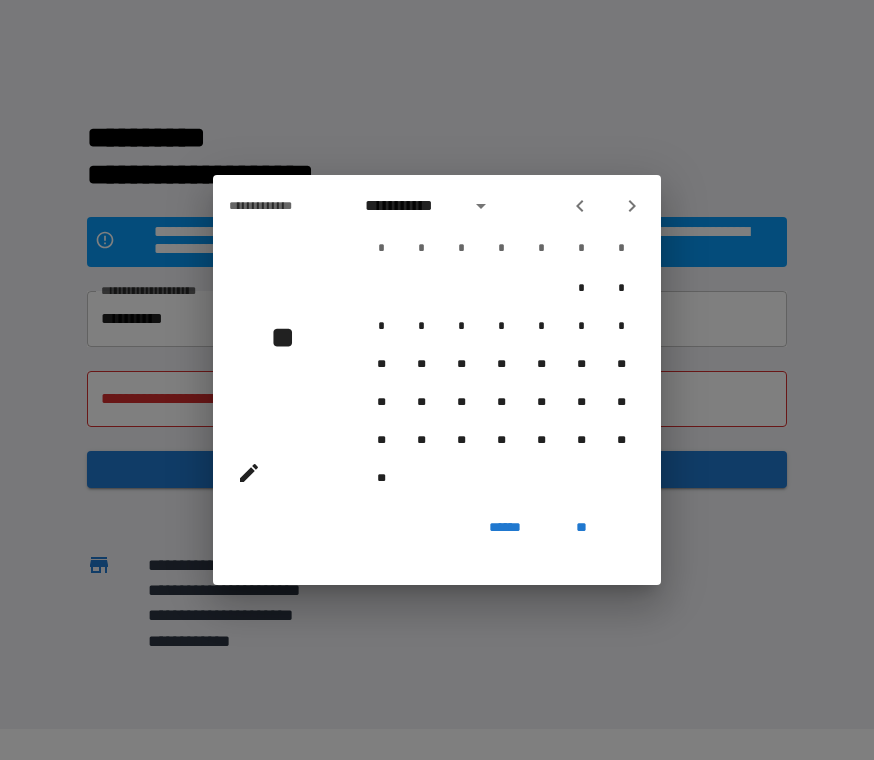 click 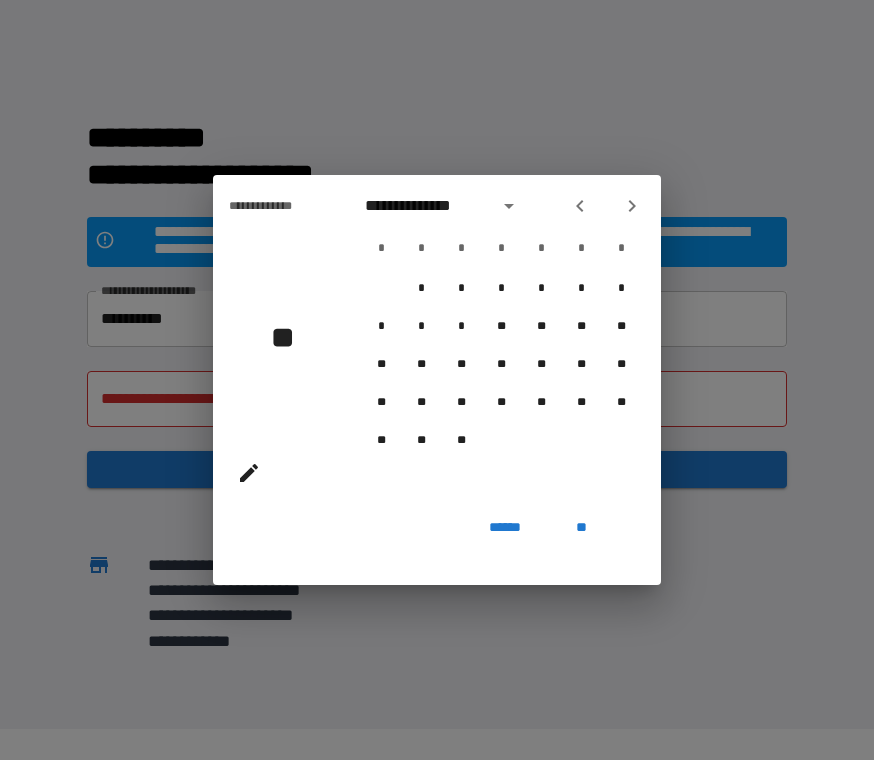 click 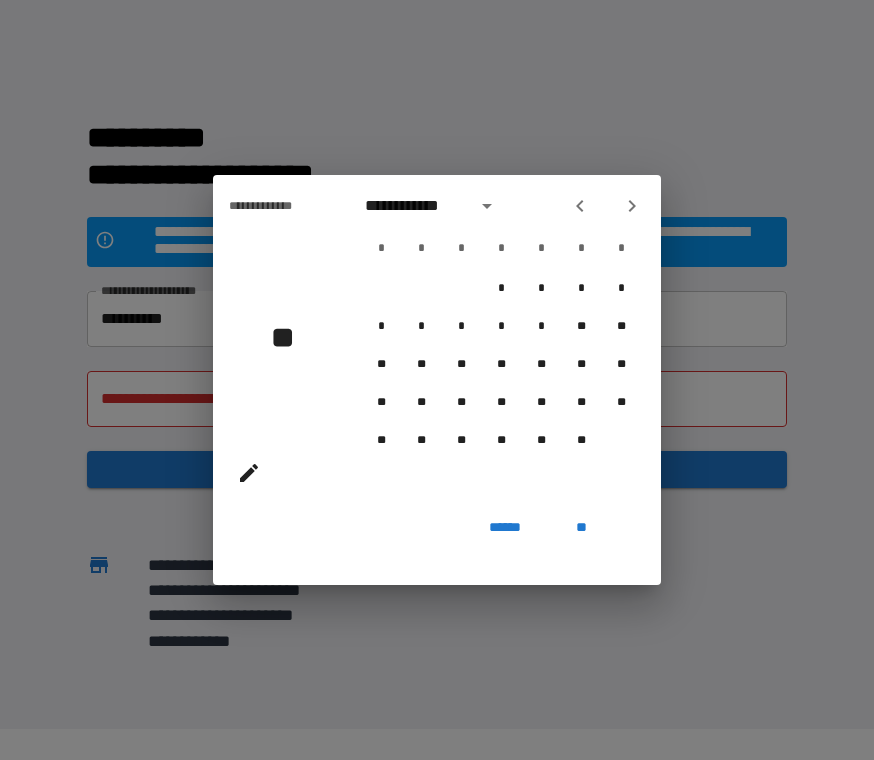 click 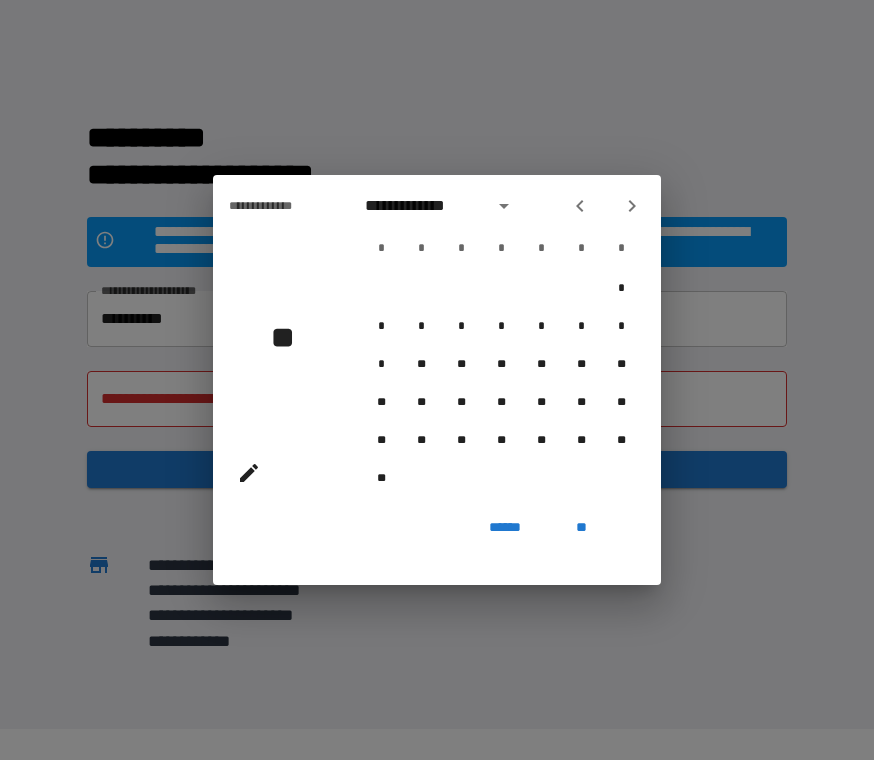 click on "**" at bounding box center [581, 527] 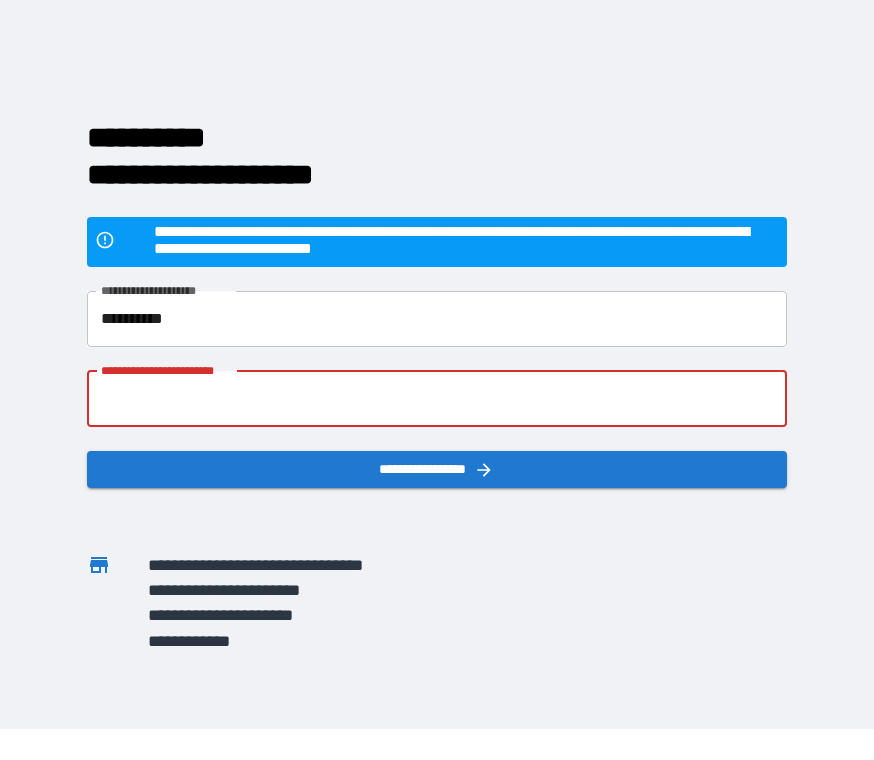 click on "**********" at bounding box center (436, 399) 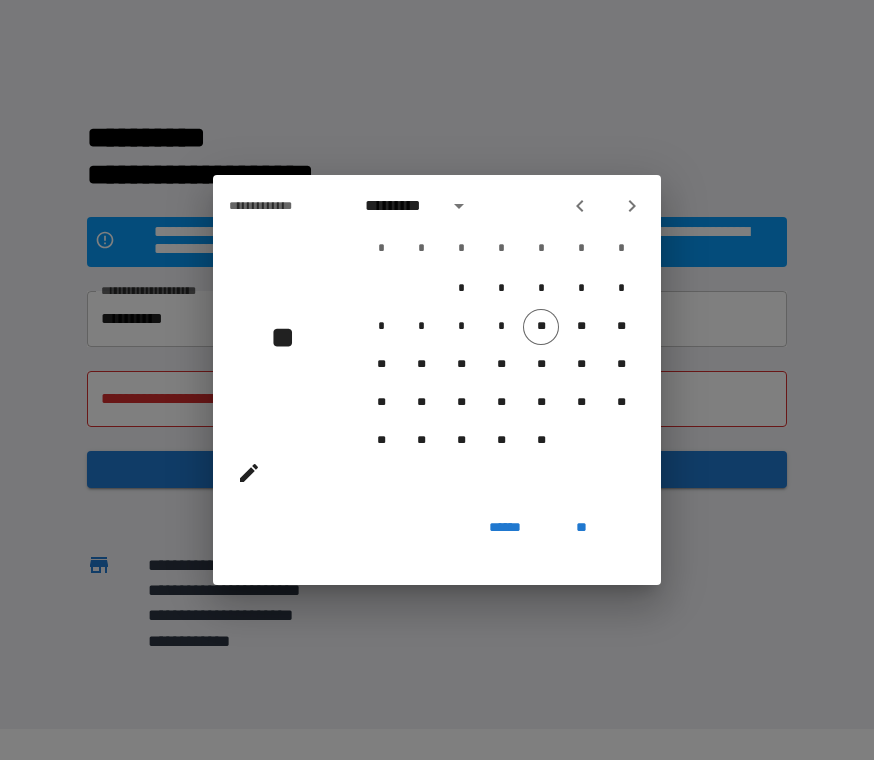 click on "**" at bounding box center [290, 337] 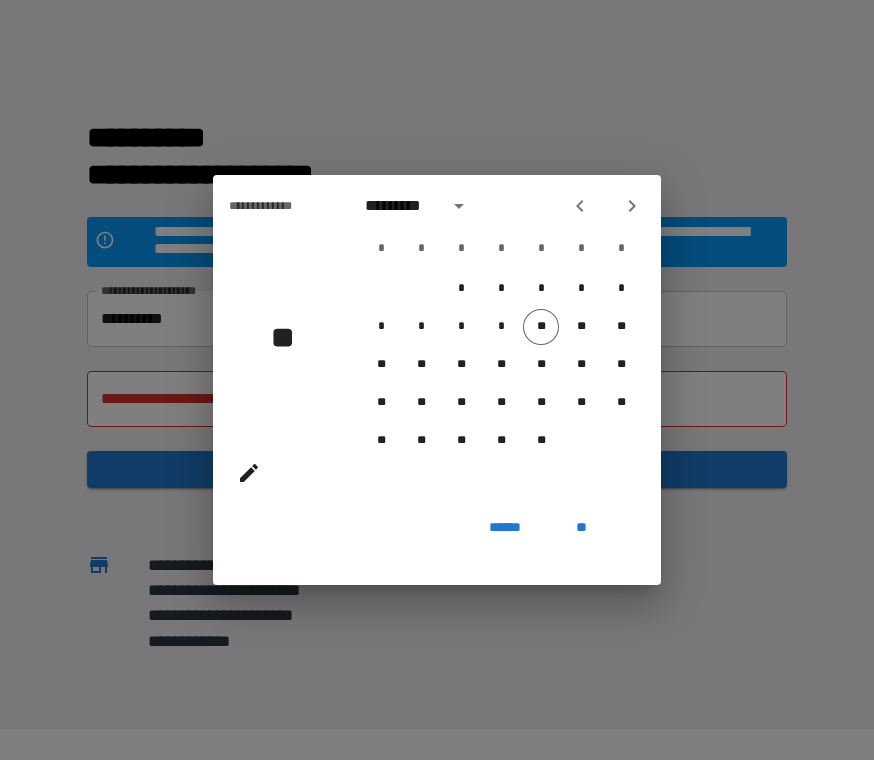 click 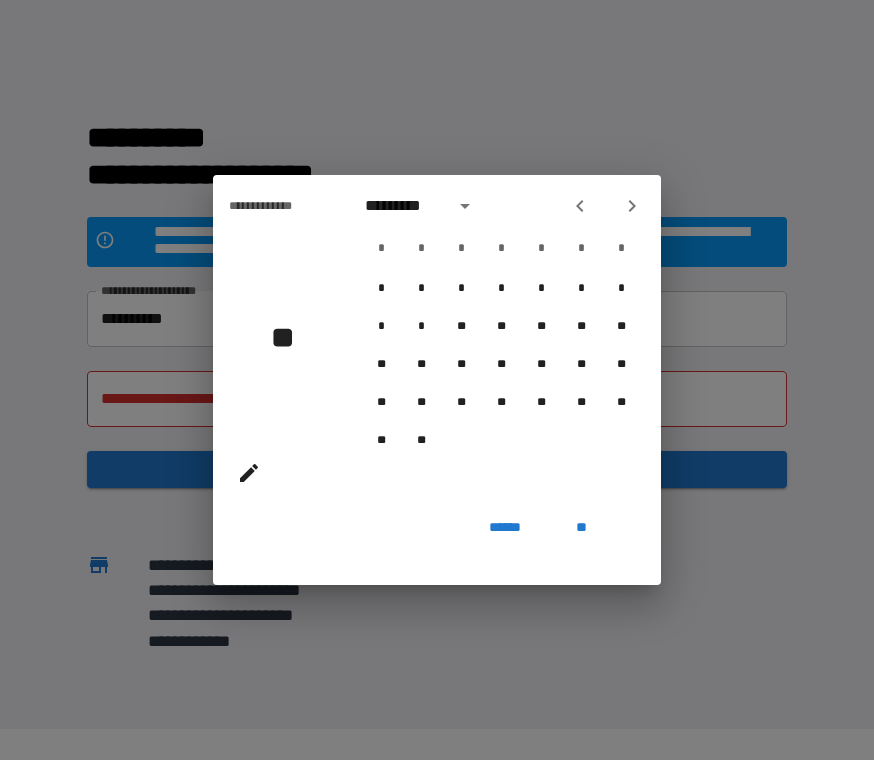 click 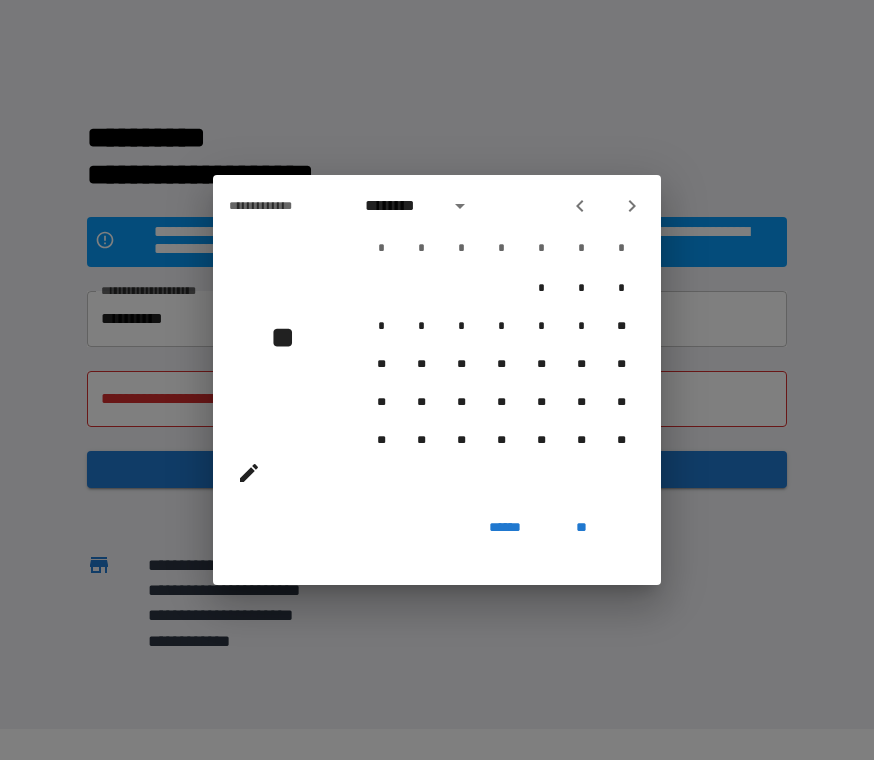 click 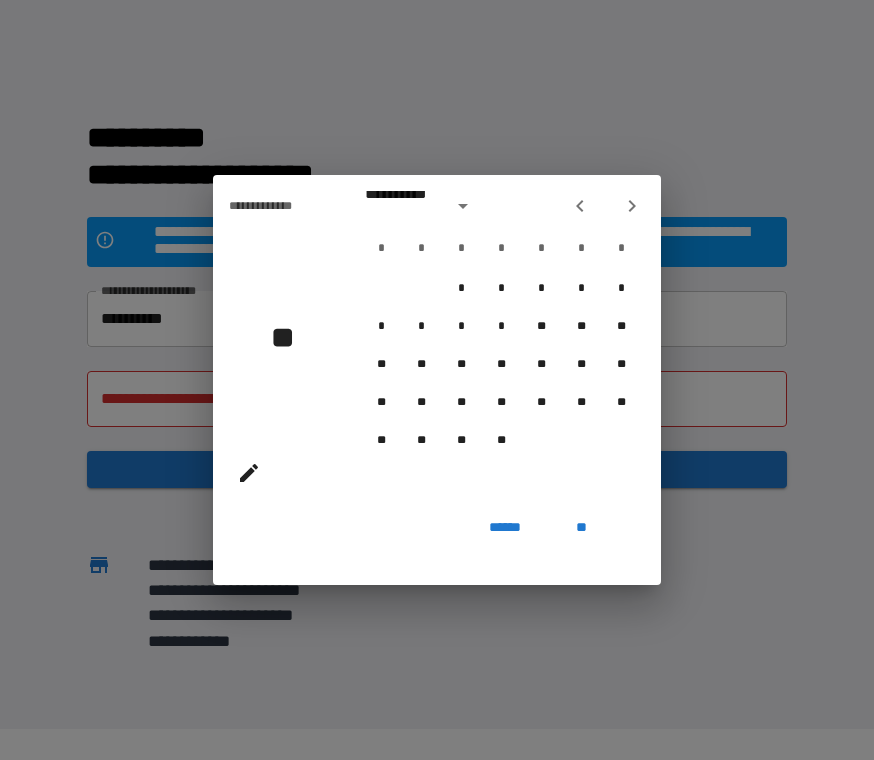 click 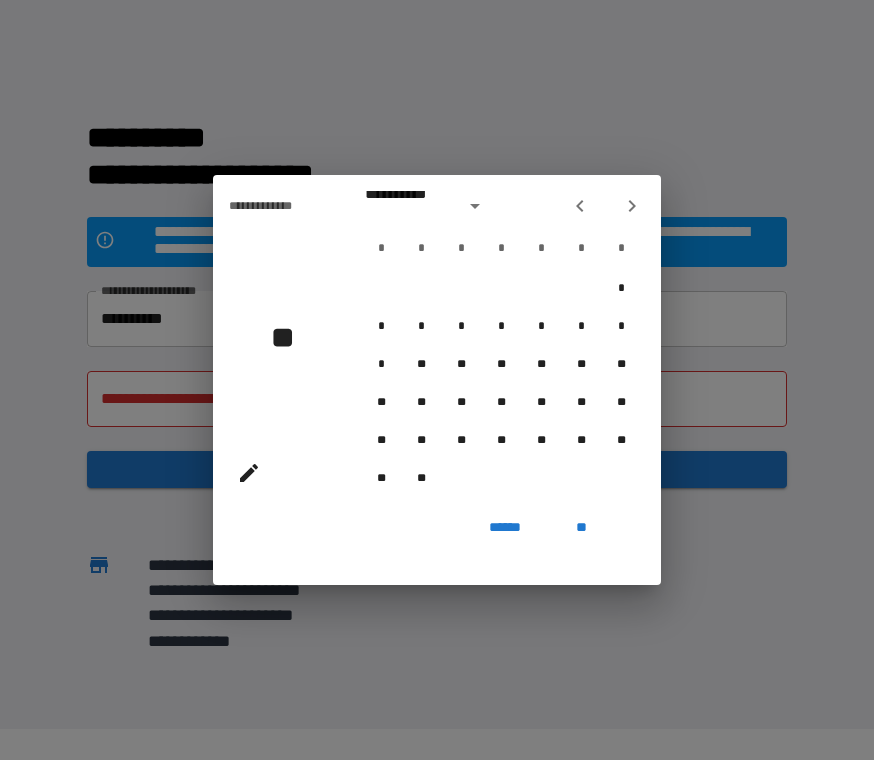 click 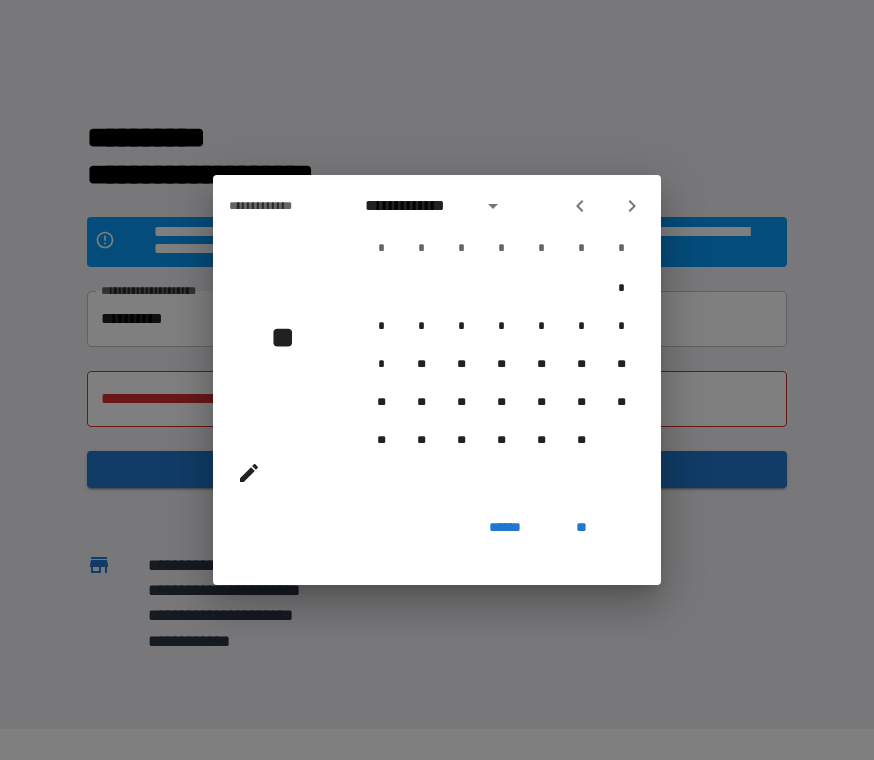 click 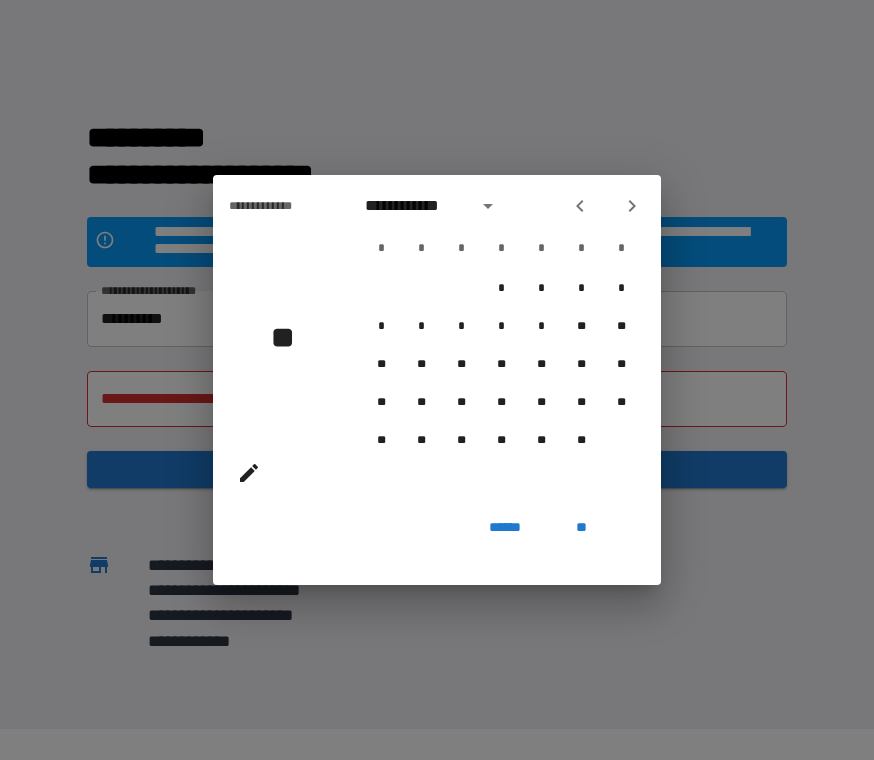 click 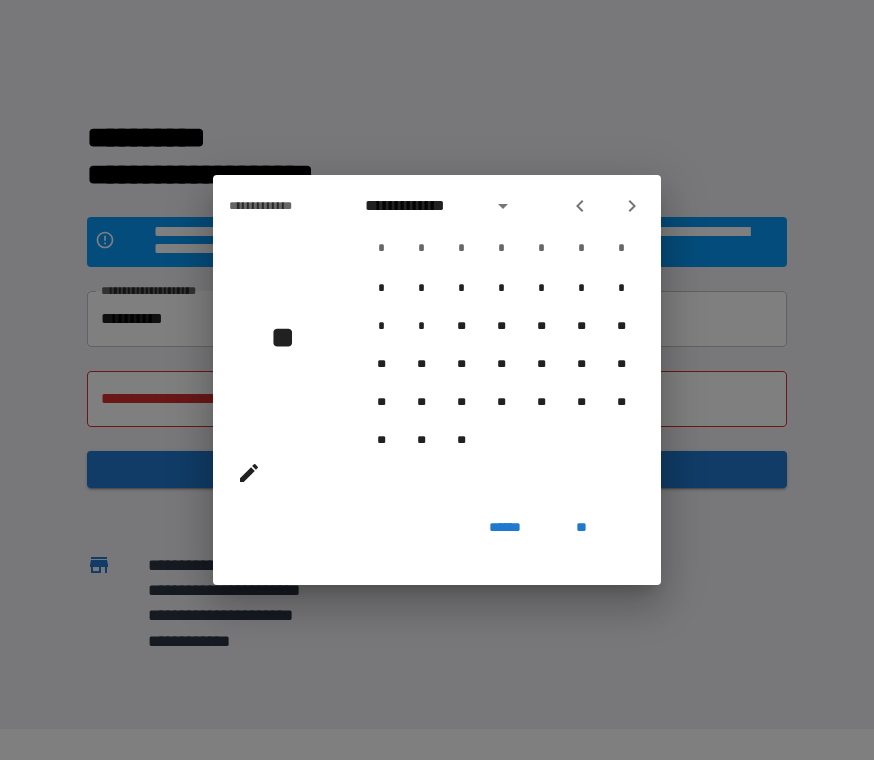 click 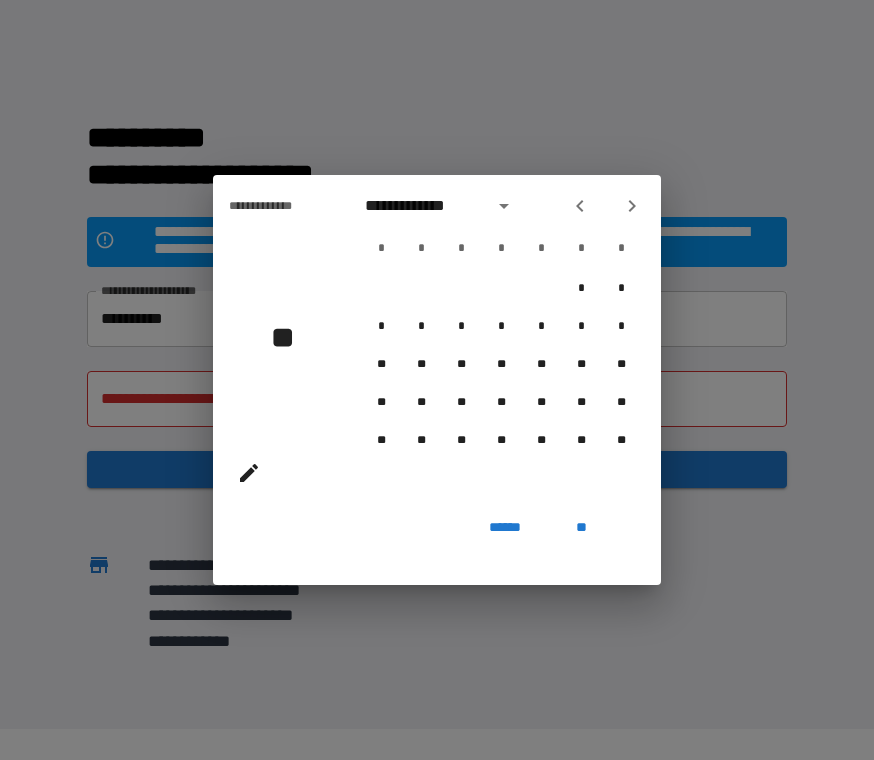 click 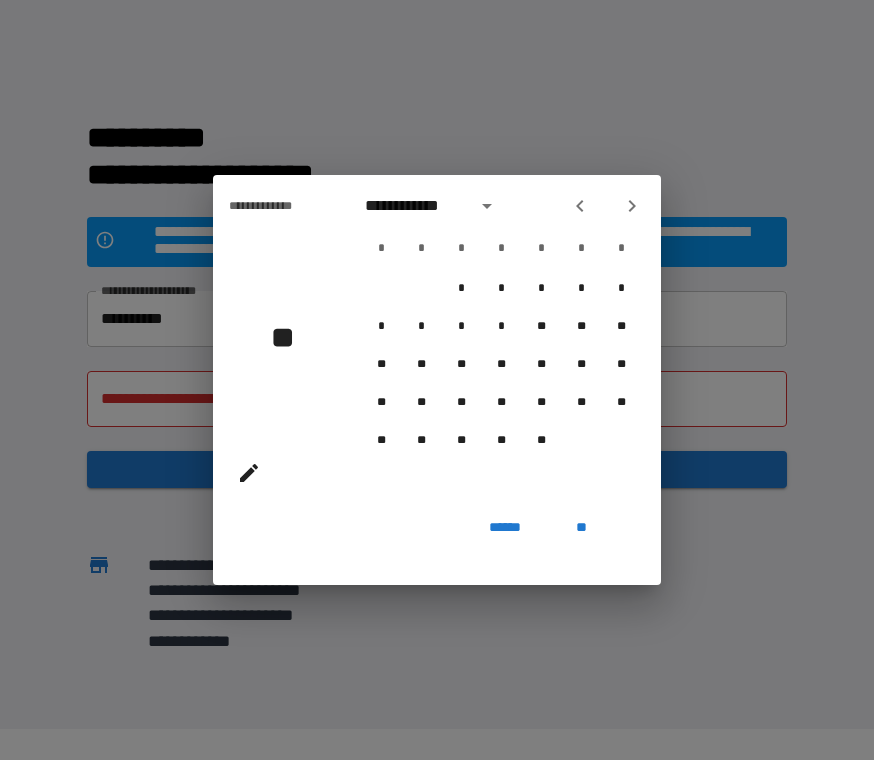 click 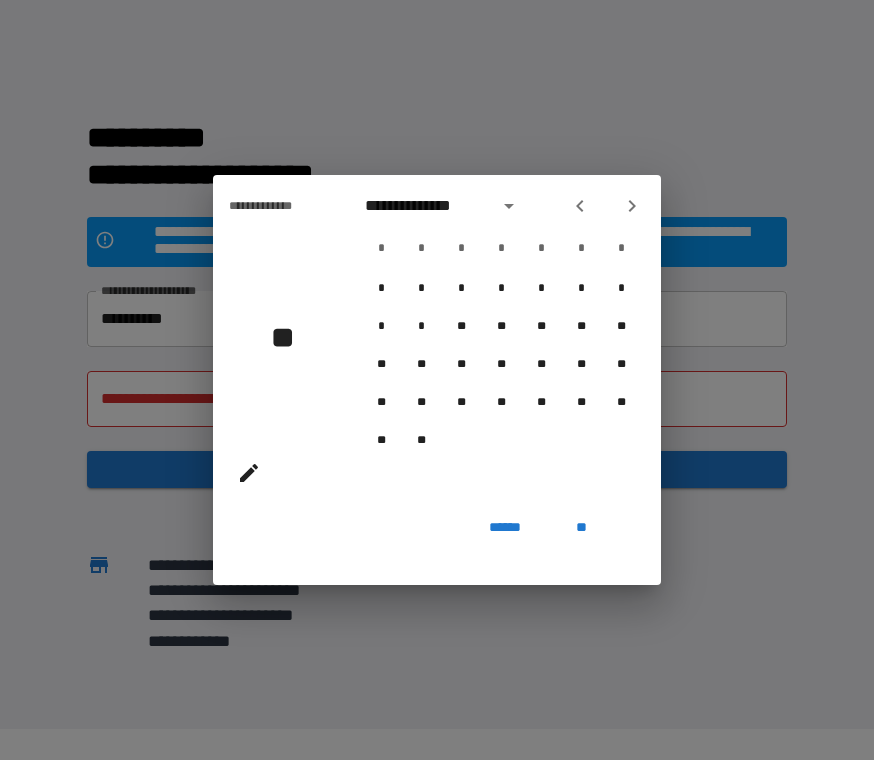 click 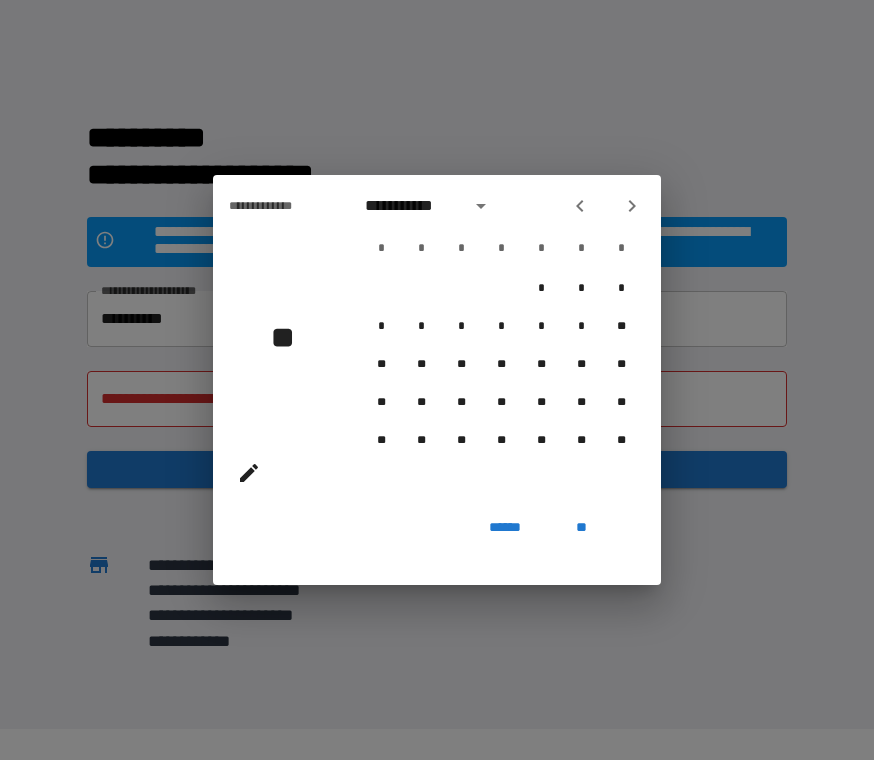 click at bounding box center [580, 206] 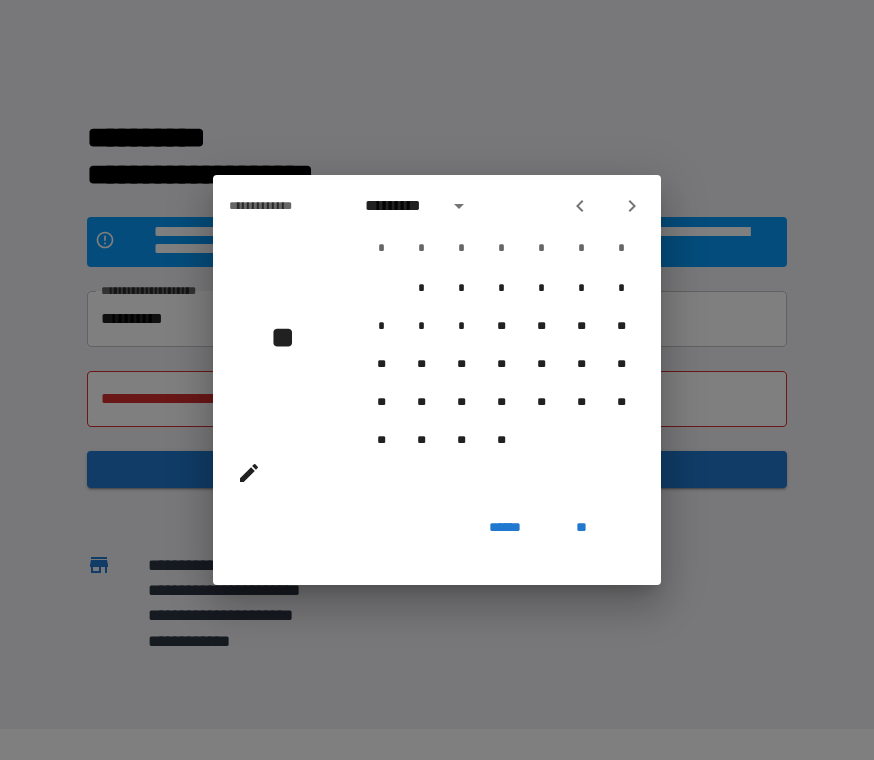 click on "********* * * * * * * * * * * * * * * * * ** ** ** ** ** ** ** ** ** ** ** ** ** ** ** ** ** ** ** ** ** ** * * * * * * * * * ** ** ** ** ** ** ** ** ** ** ** ** ** ** ** ** ** ** ** ** ** ** * * * * * * * * * ** ** ** ** ** ** ** ** ** ** ** ** ** ** ** ** ** ** ** ** **" at bounding box center [501, 342] 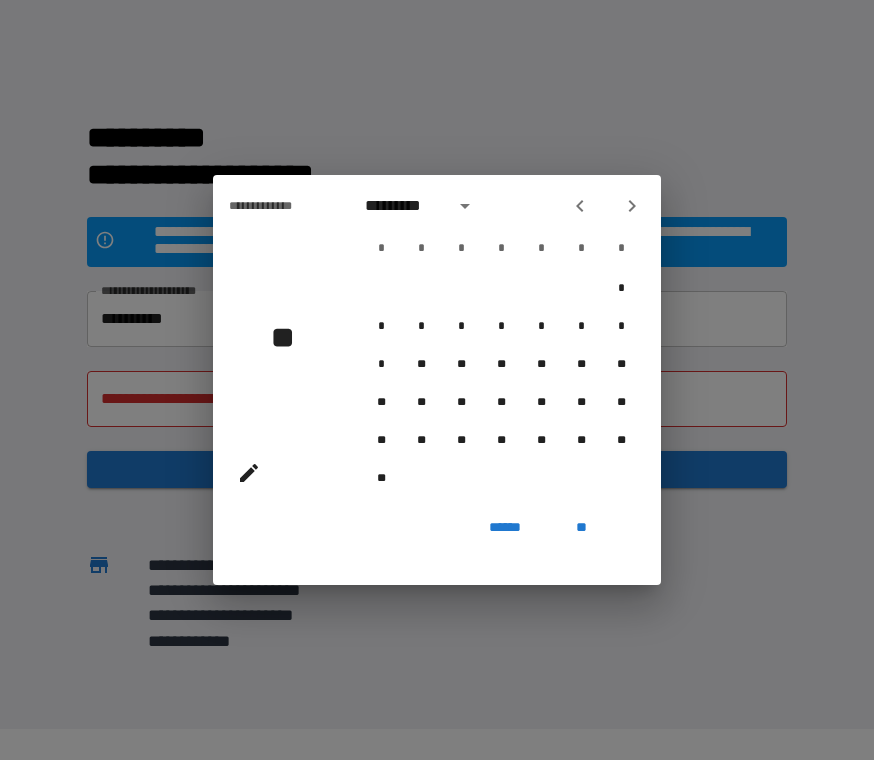 click at bounding box center [580, 206] 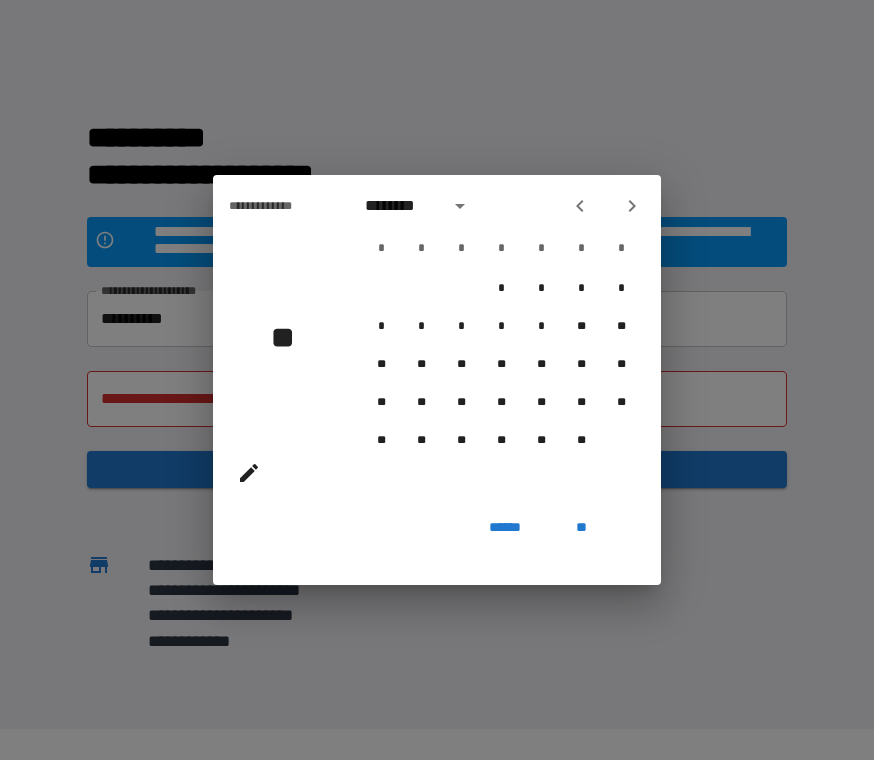 click 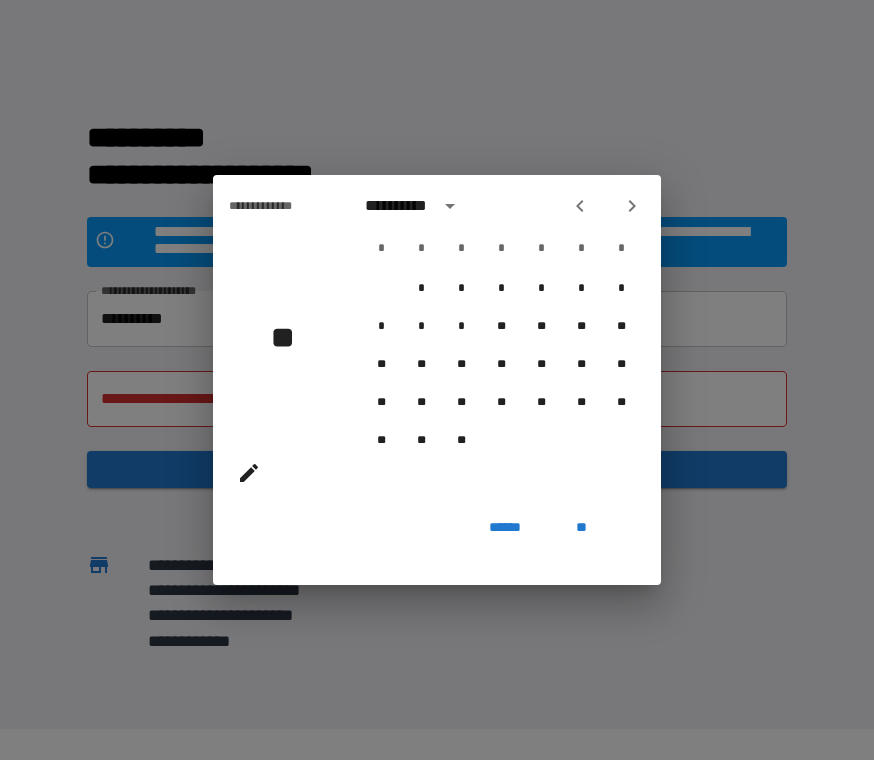 click 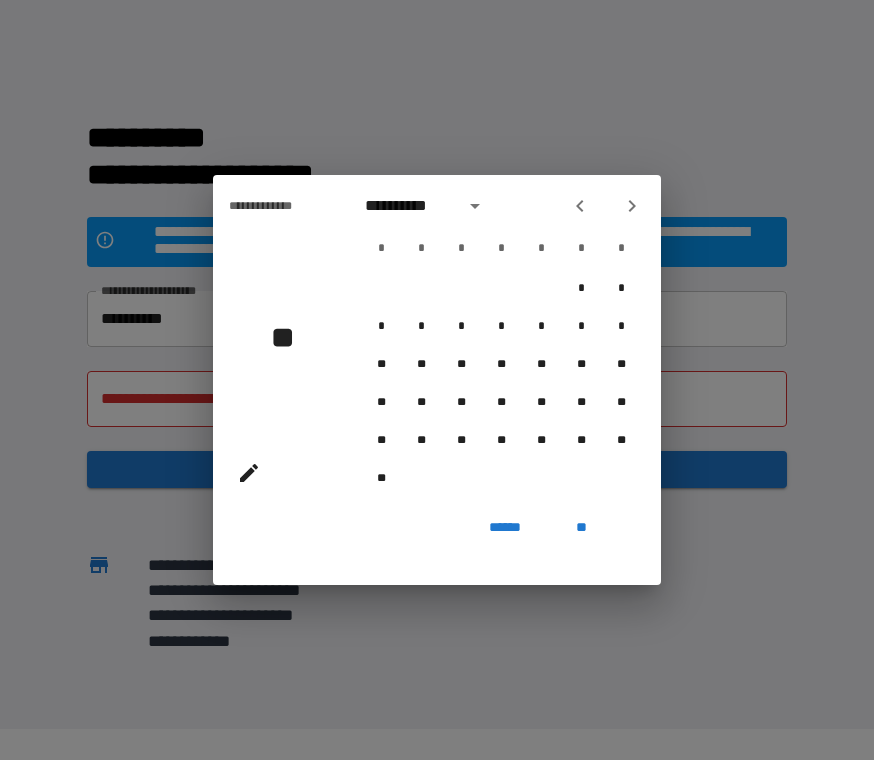 click 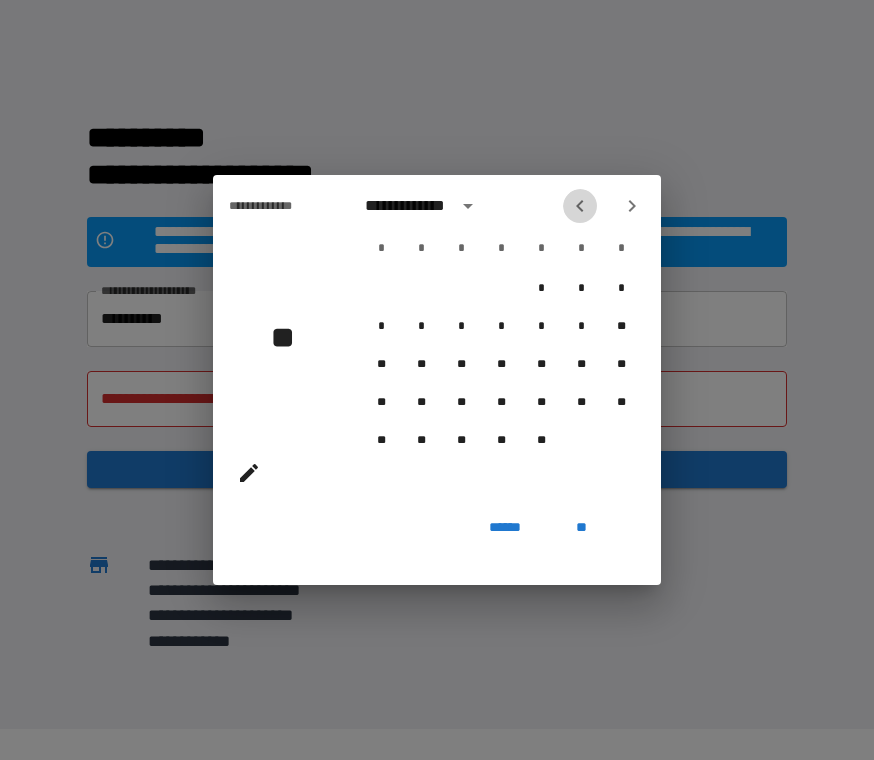 click 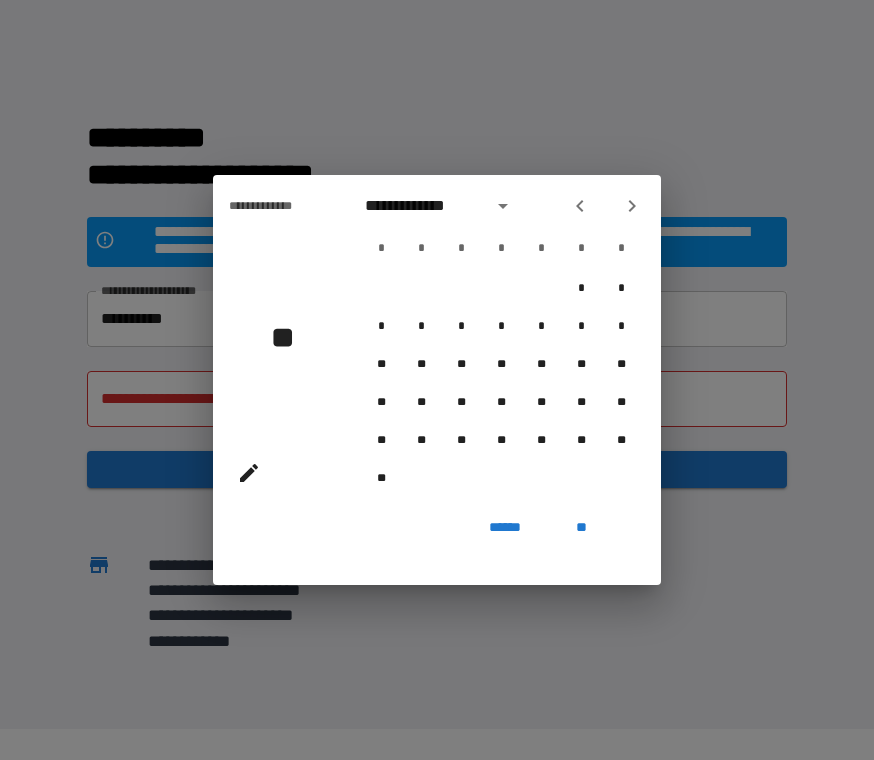 click at bounding box center [580, 206] 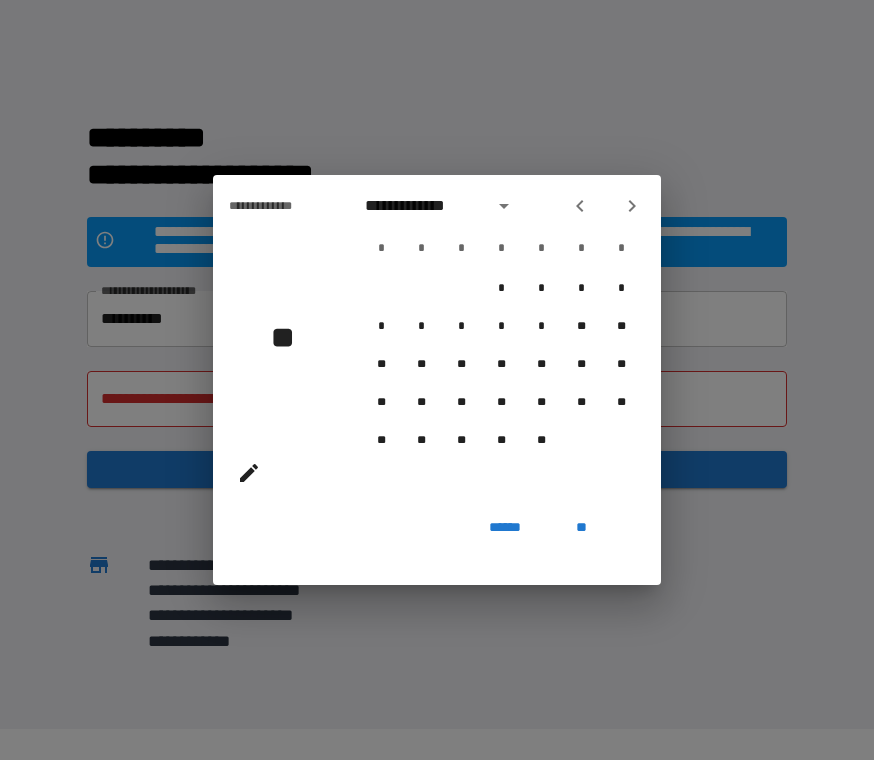 click at bounding box center [580, 206] 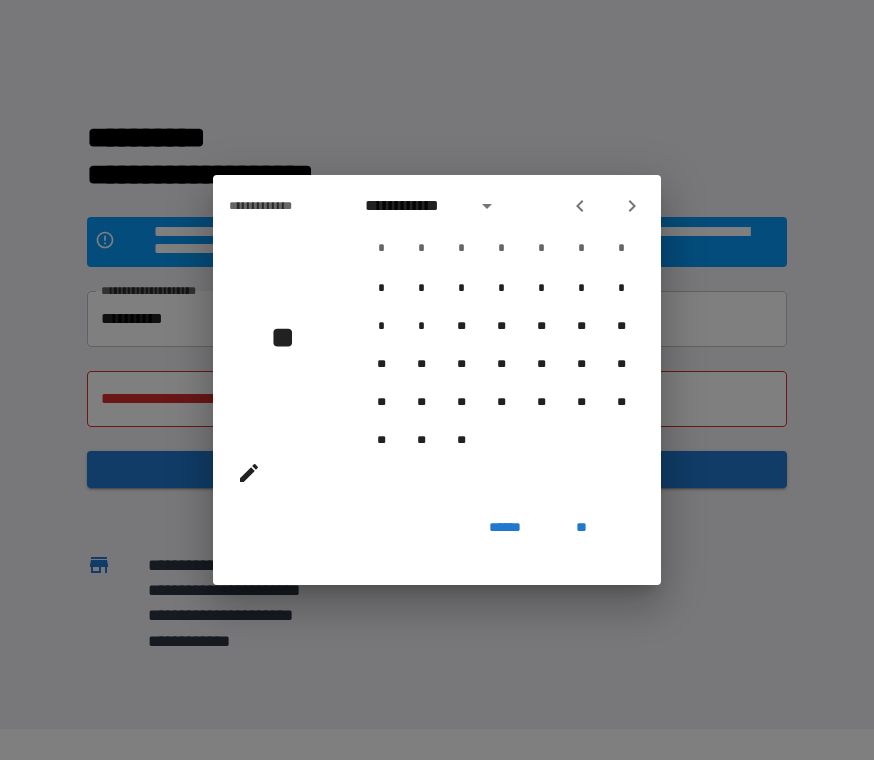 click on "**********" at bounding box center (501, 206) 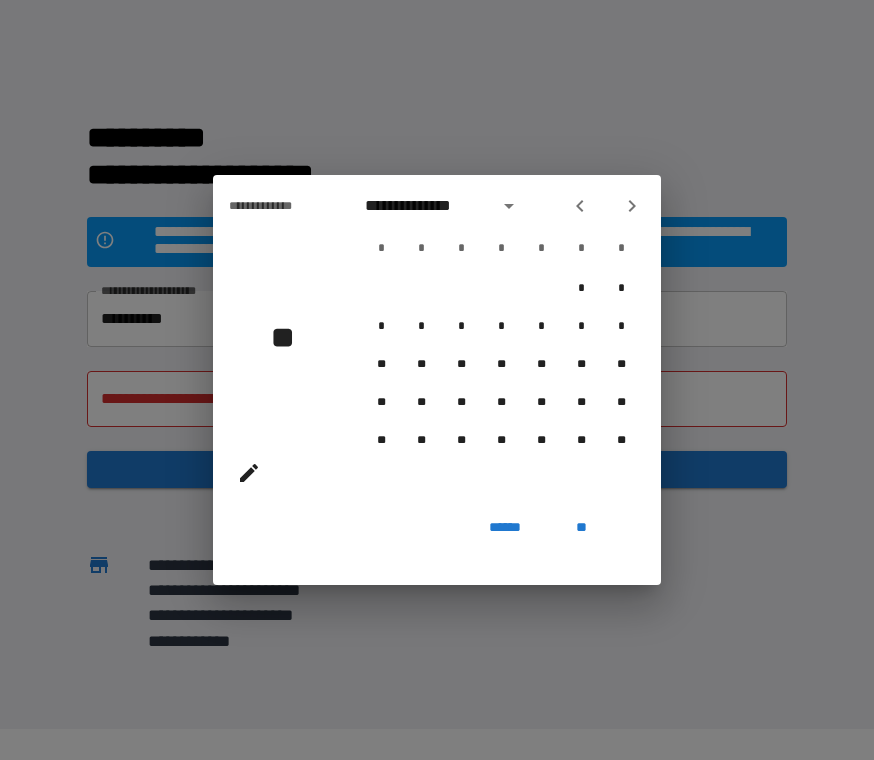 click at bounding box center [580, 206] 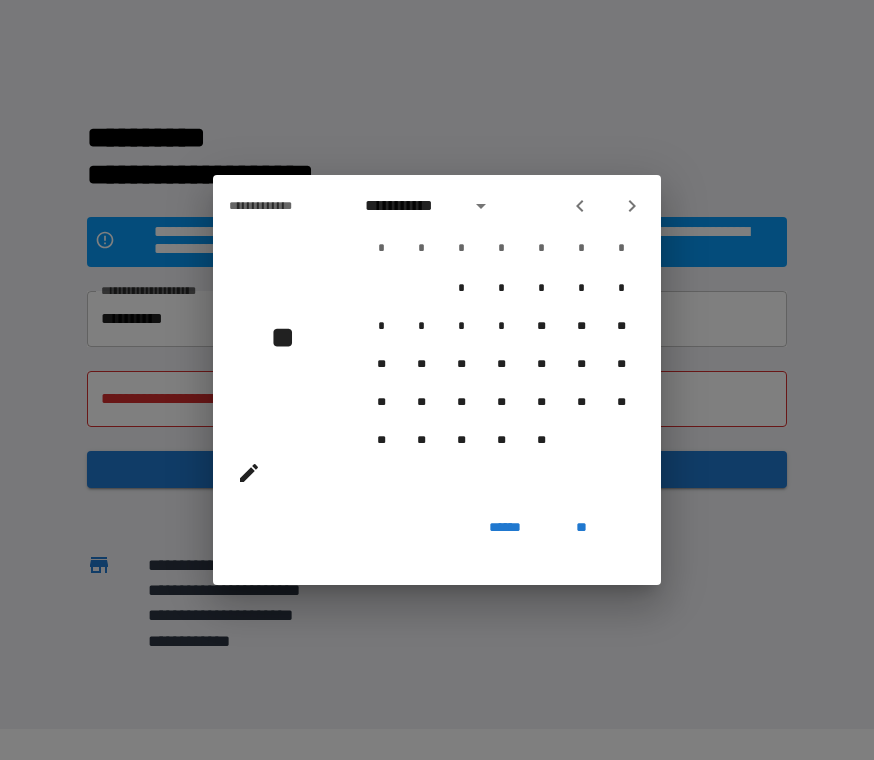 click 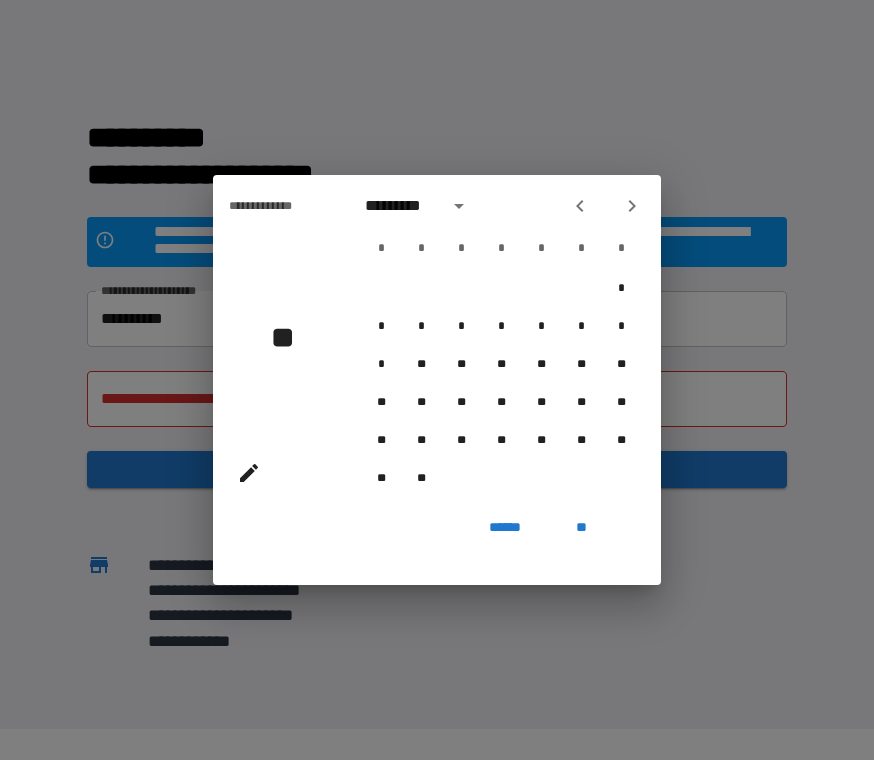 click 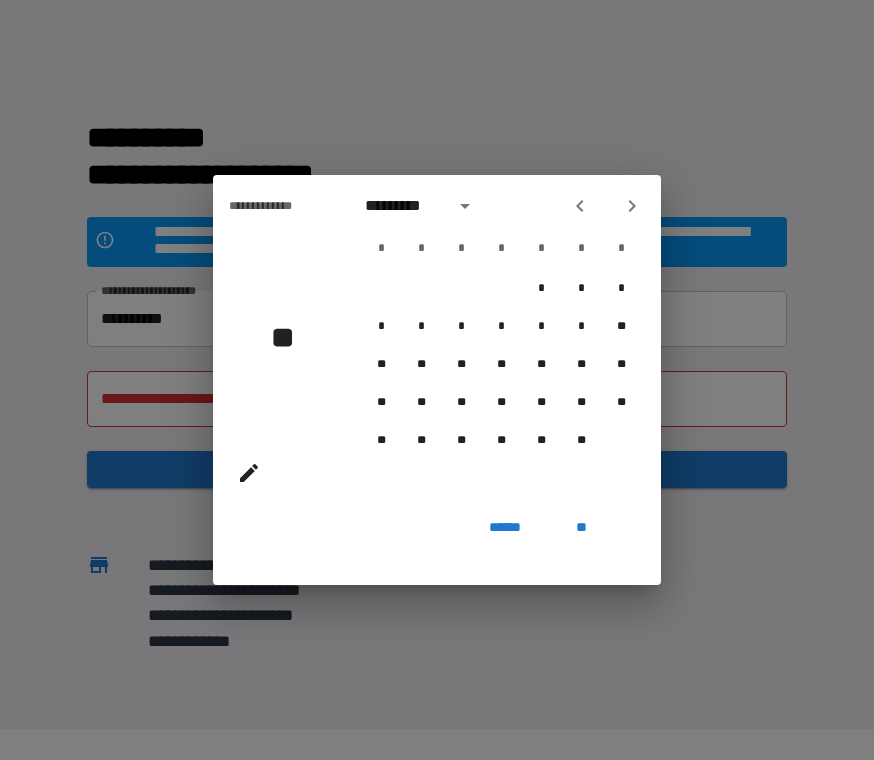 click 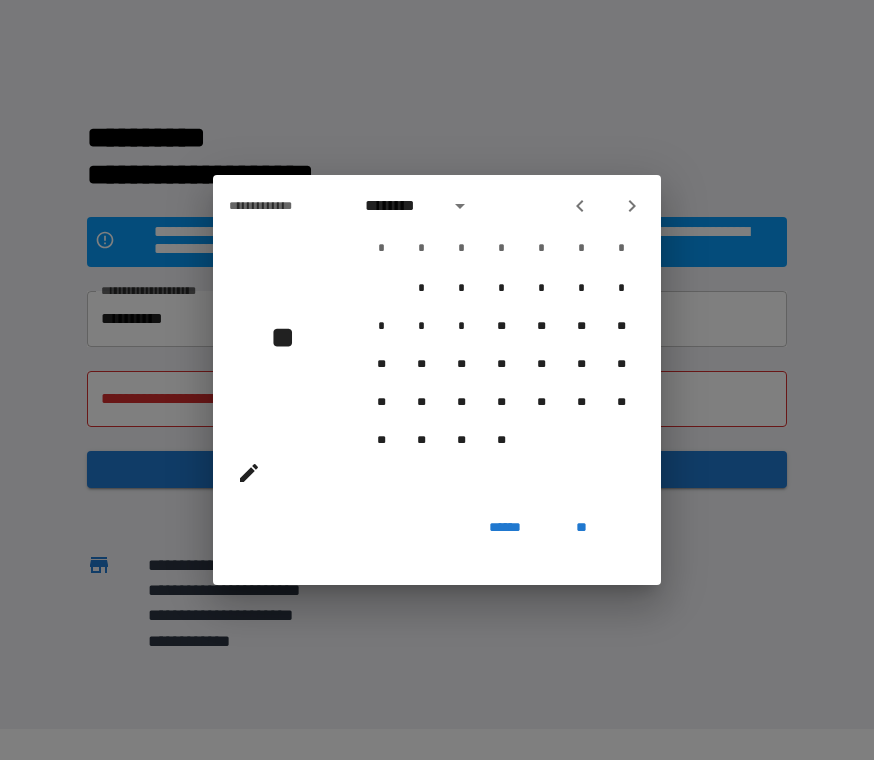 click 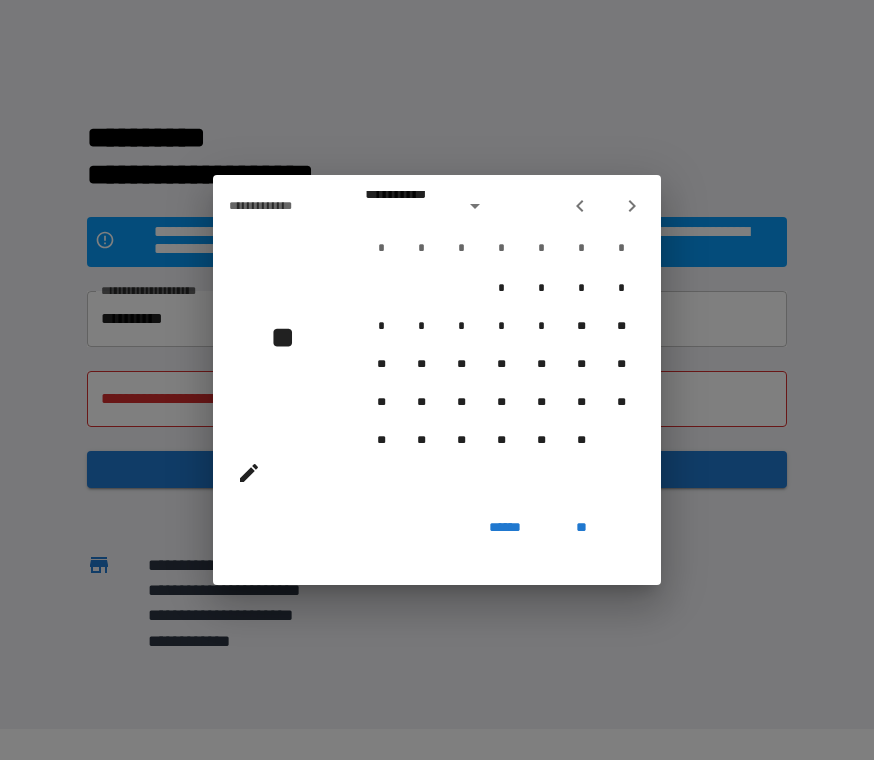 click at bounding box center [580, 206] 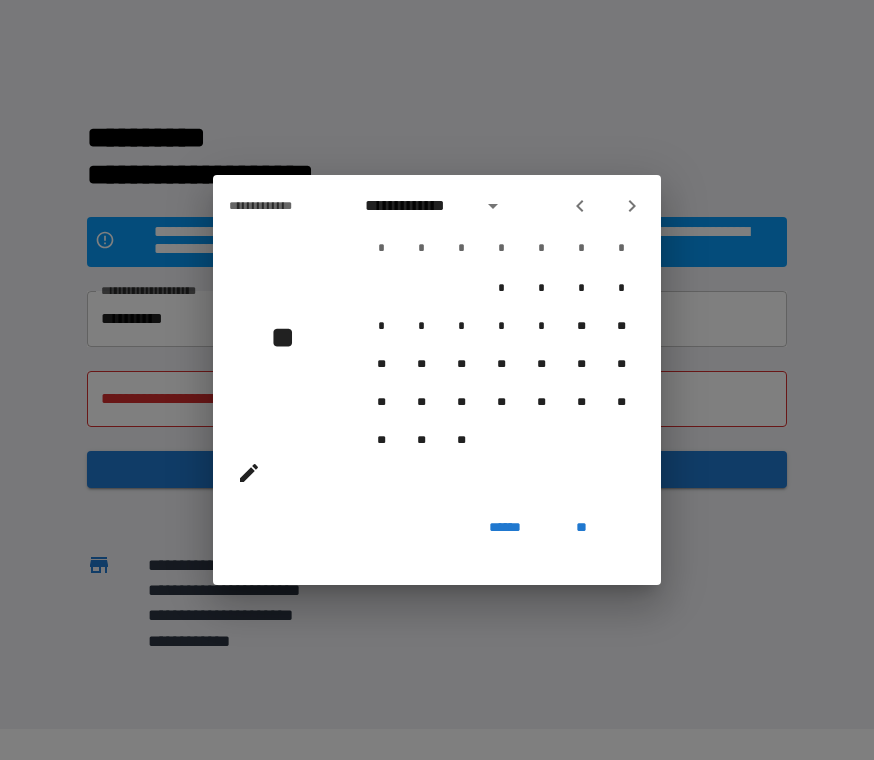 click at bounding box center (580, 206) 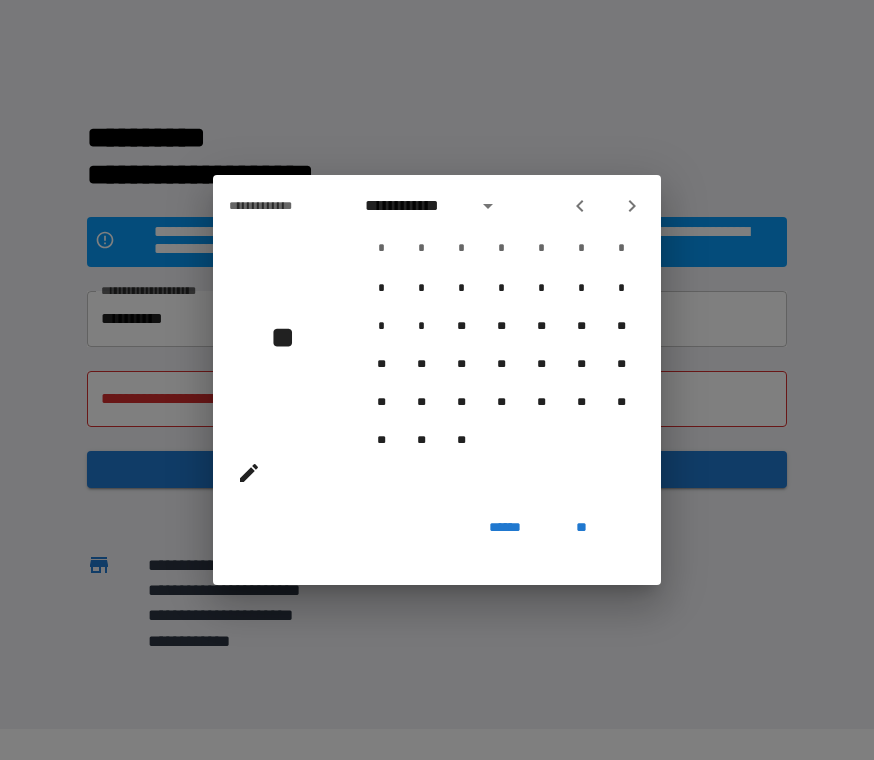click at bounding box center [580, 206] 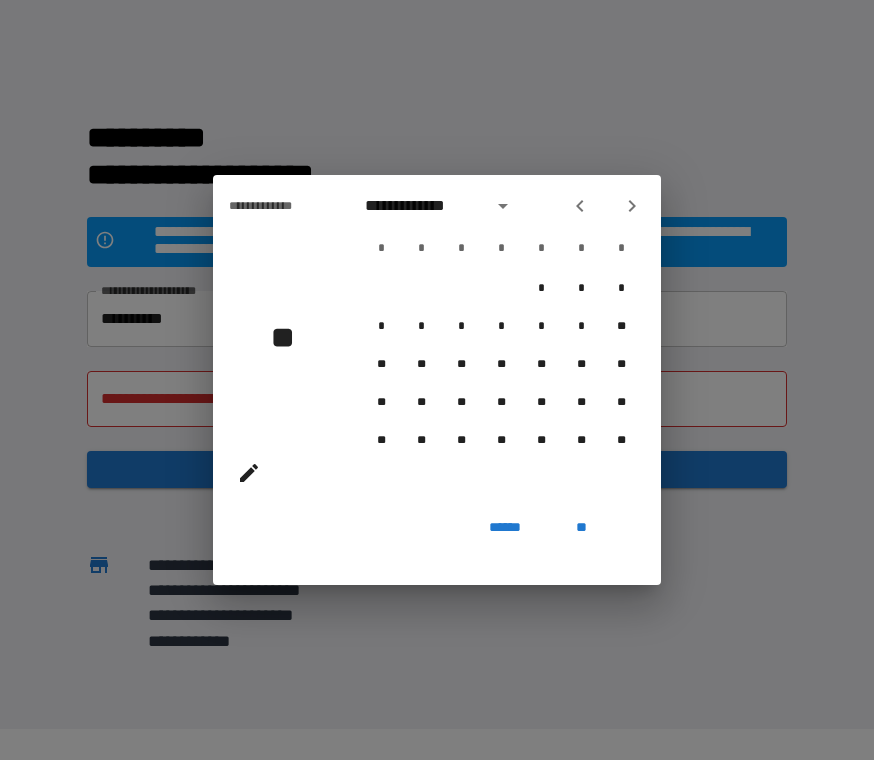 click at bounding box center [580, 206] 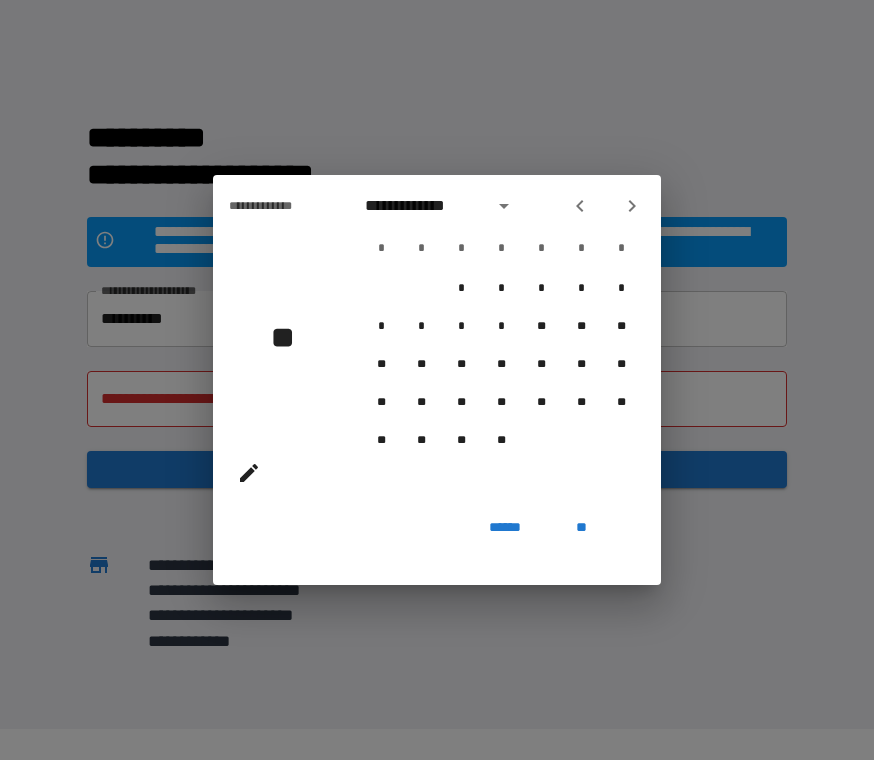 click at bounding box center [580, 206] 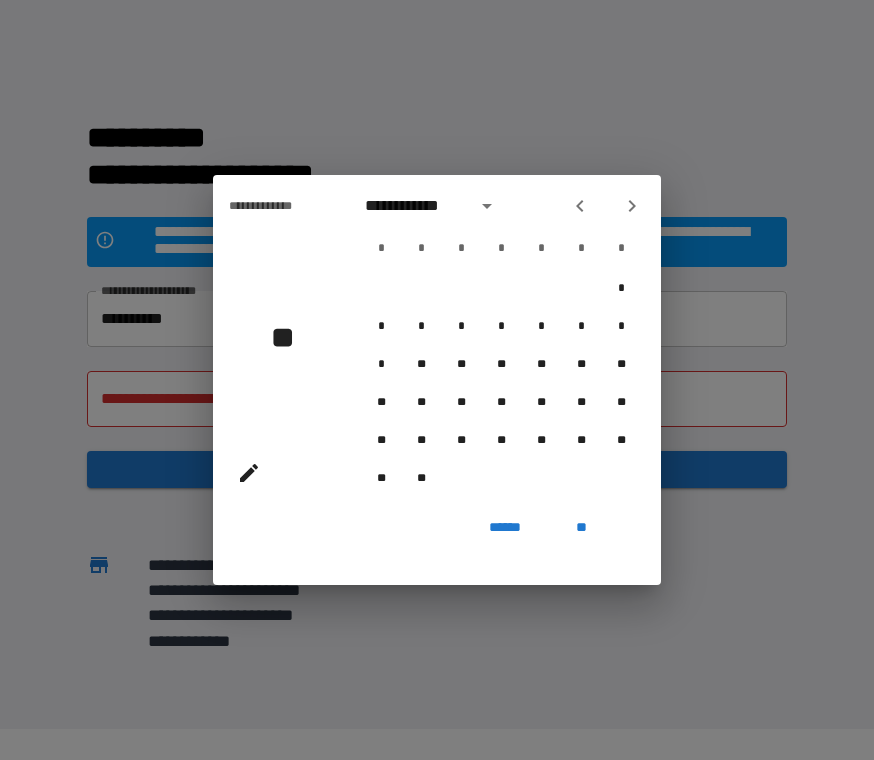 click 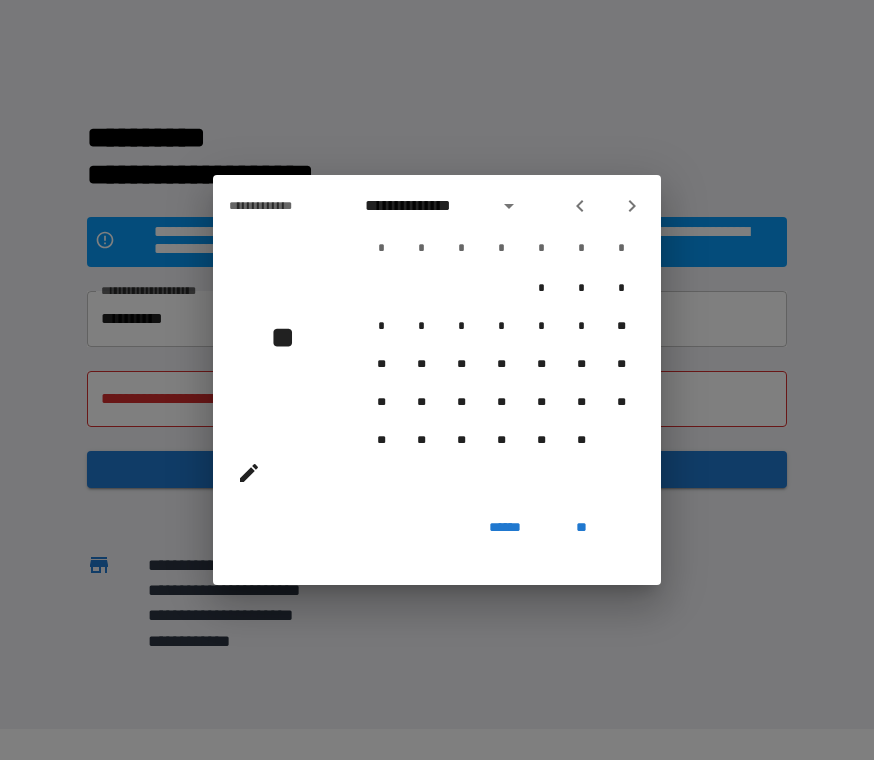 click 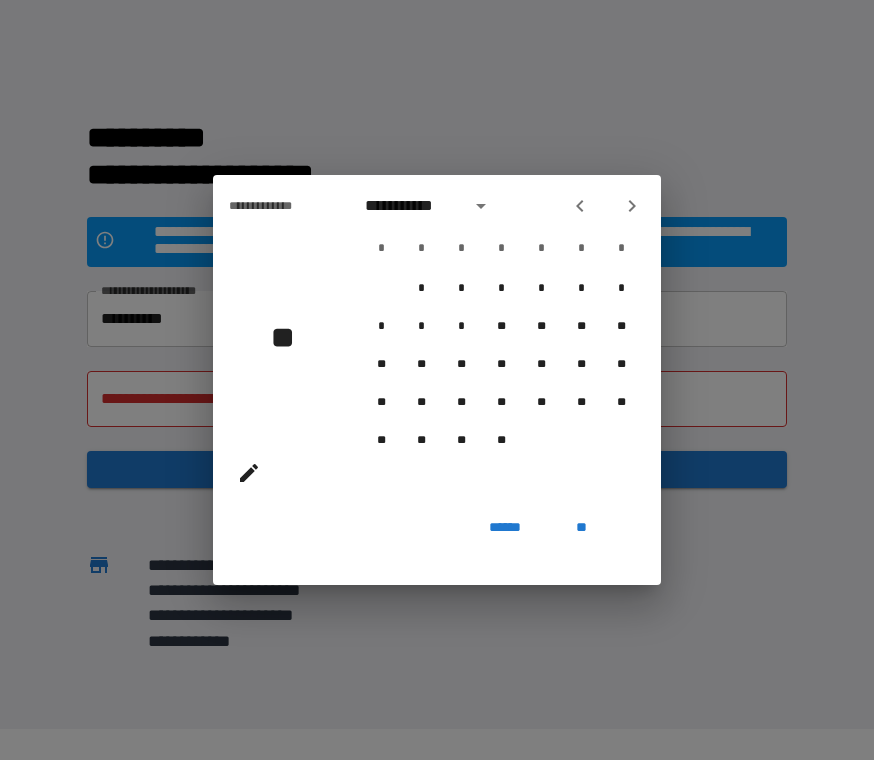 click at bounding box center (580, 206) 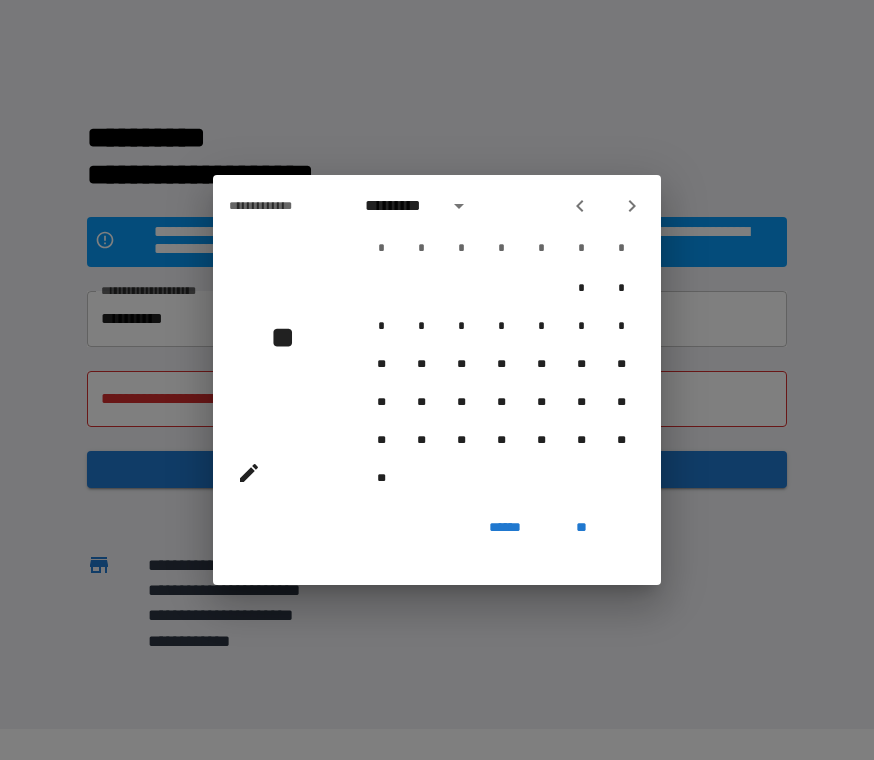 click at bounding box center (580, 206) 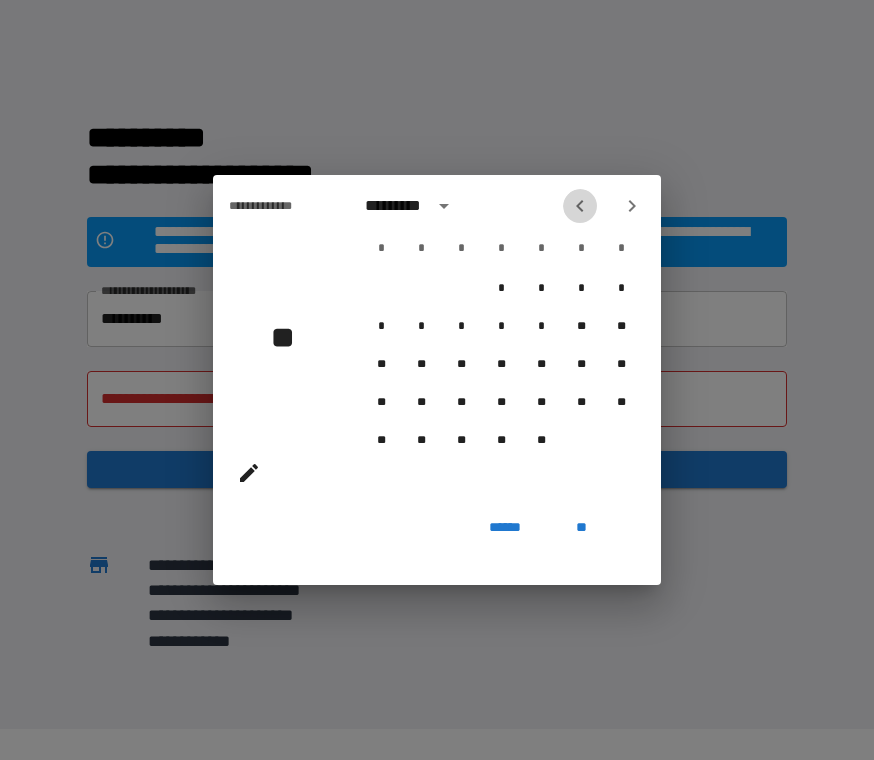 click 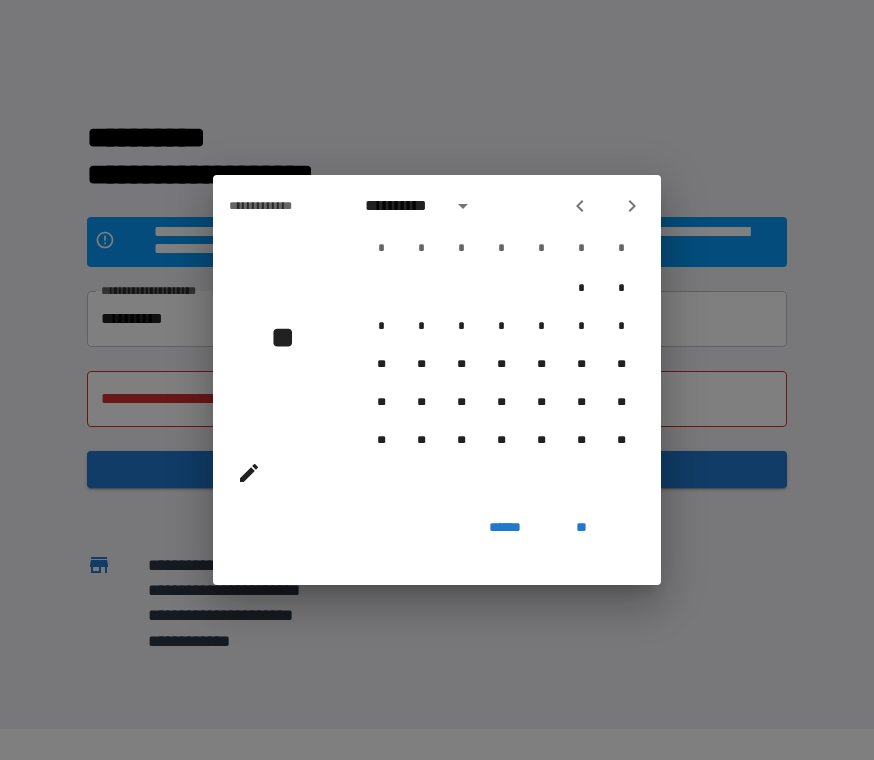 click at bounding box center (580, 206) 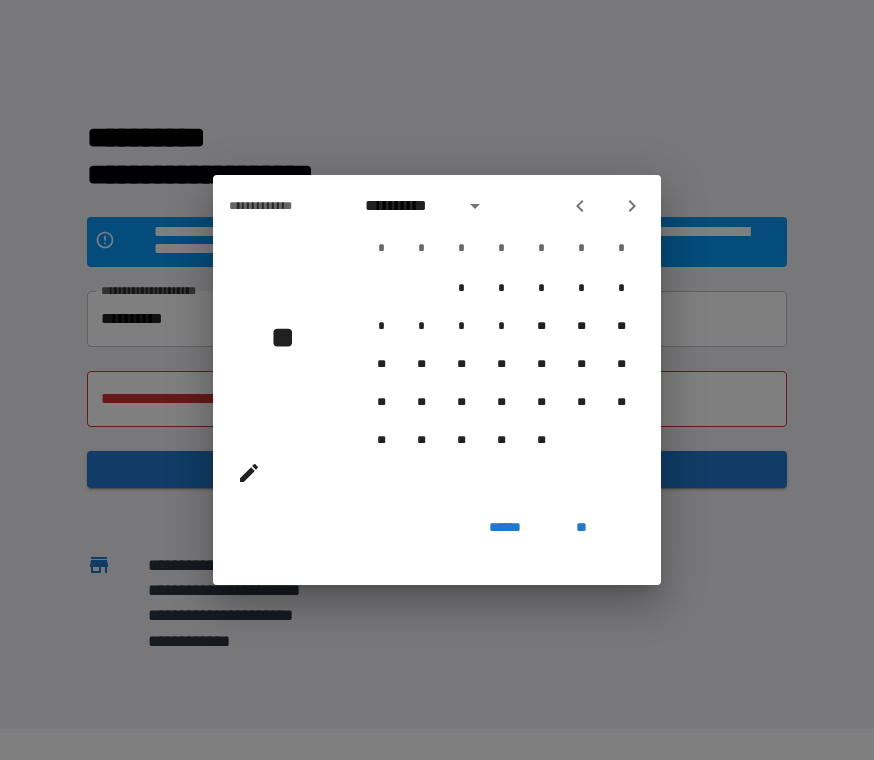 click at bounding box center (580, 206) 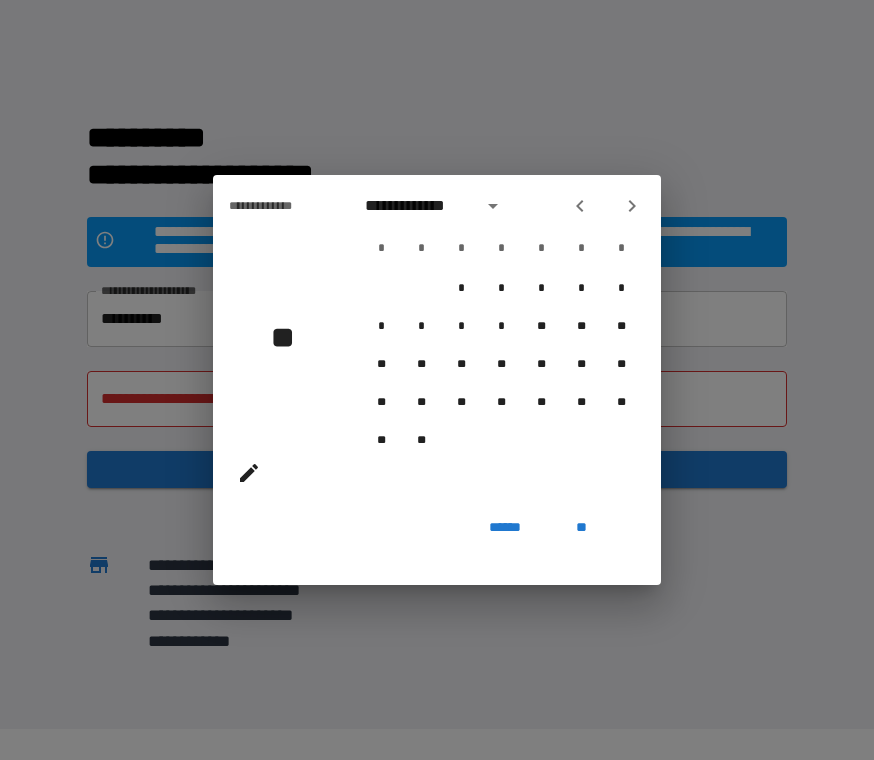 click at bounding box center (580, 206) 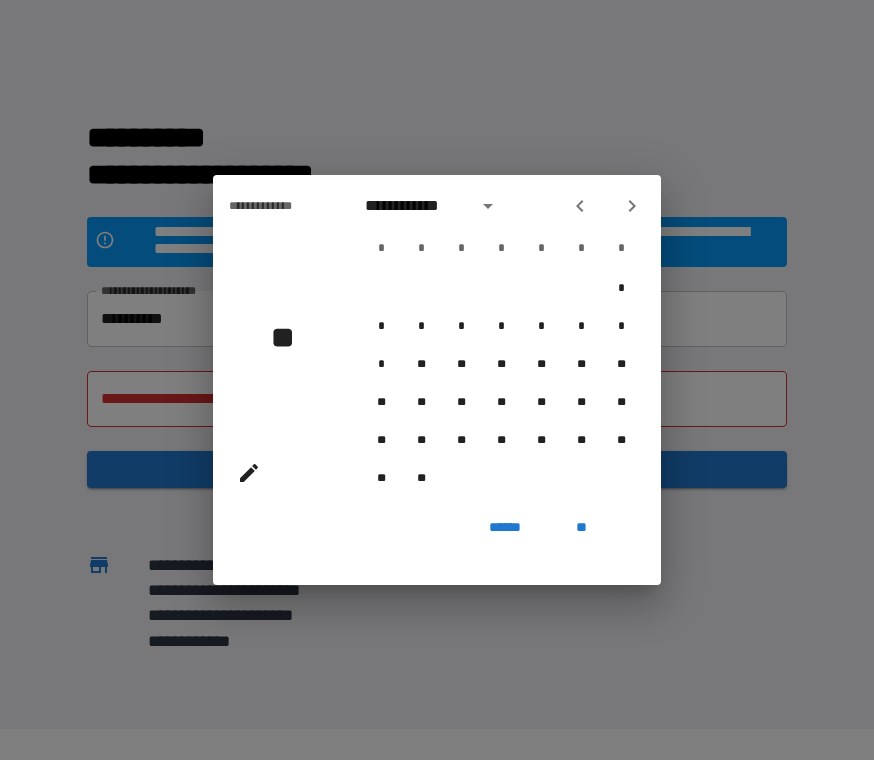 click at bounding box center (580, 206) 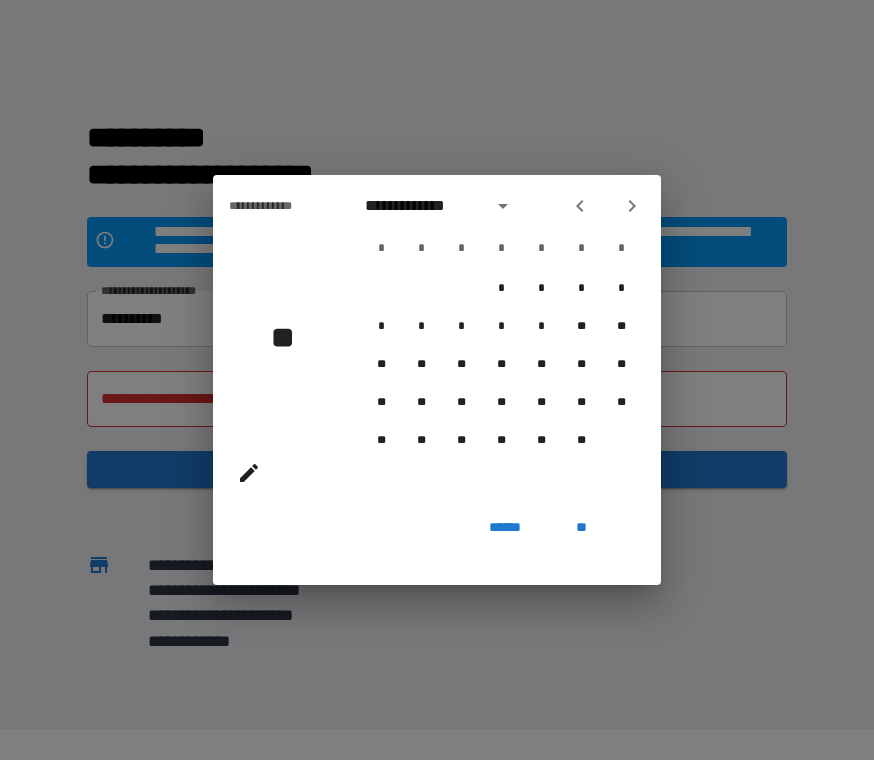 click at bounding box center (580, 206) 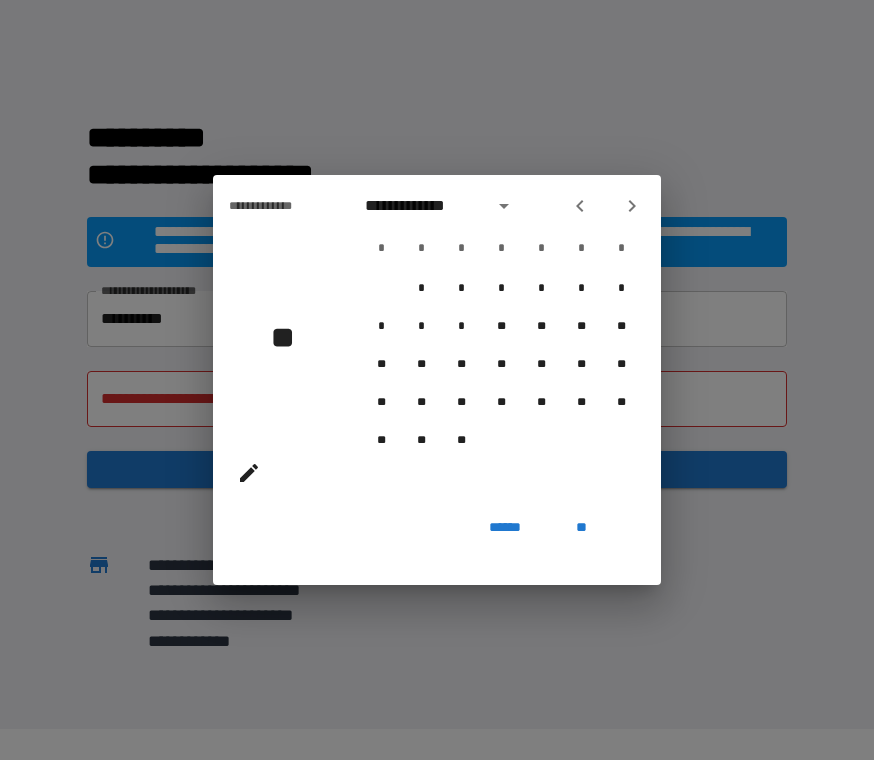 click on "**********" at bounding box center [501, 206] 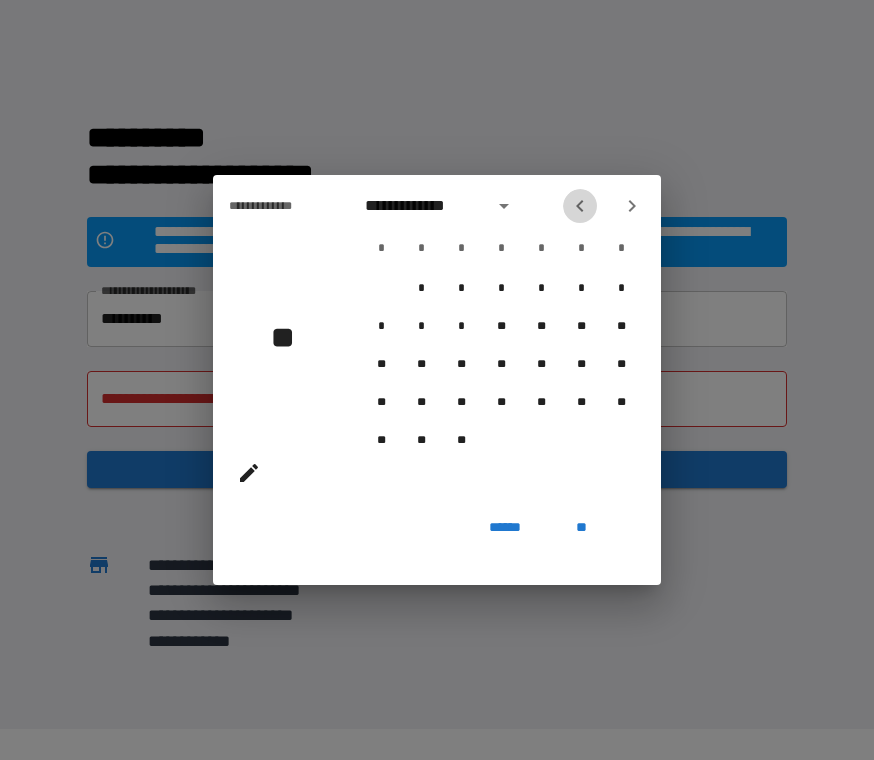 click at bounding box center [580, 206] 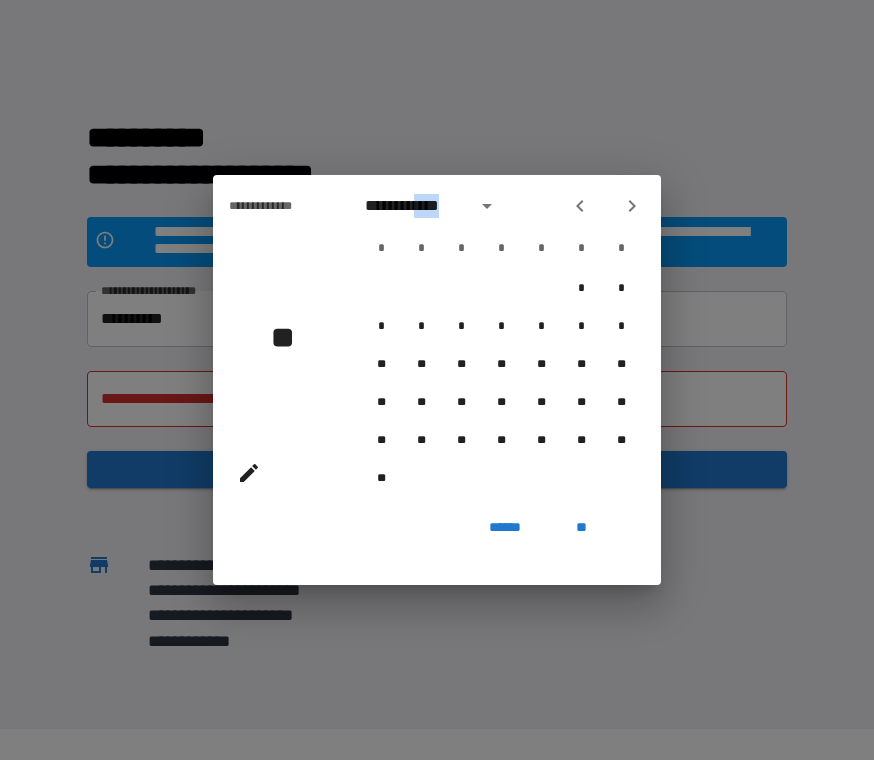 click at bounding box center [580, 206] 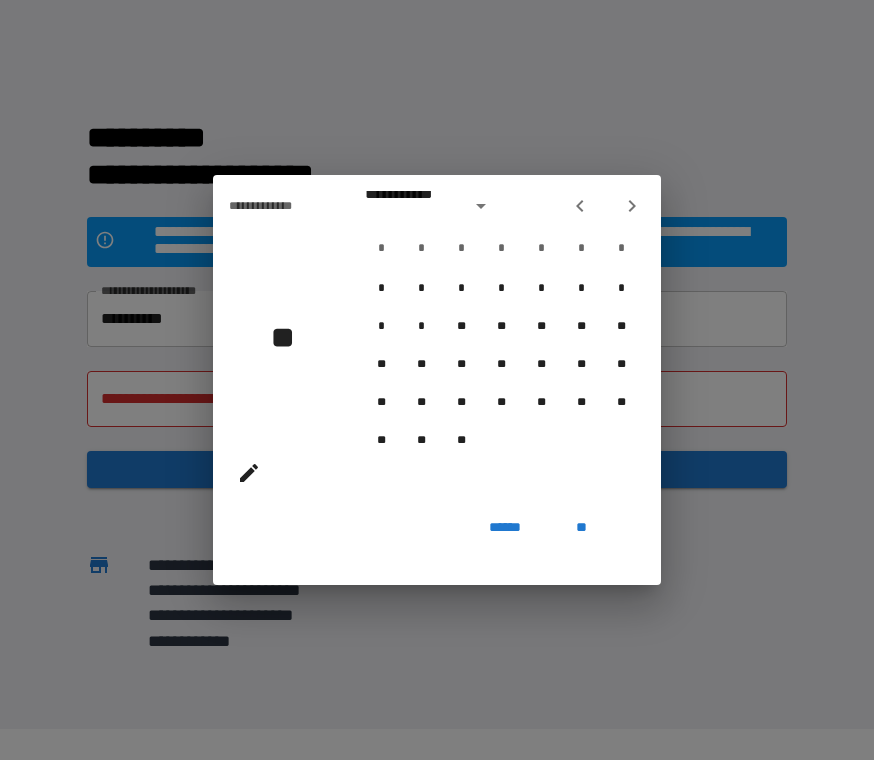 click 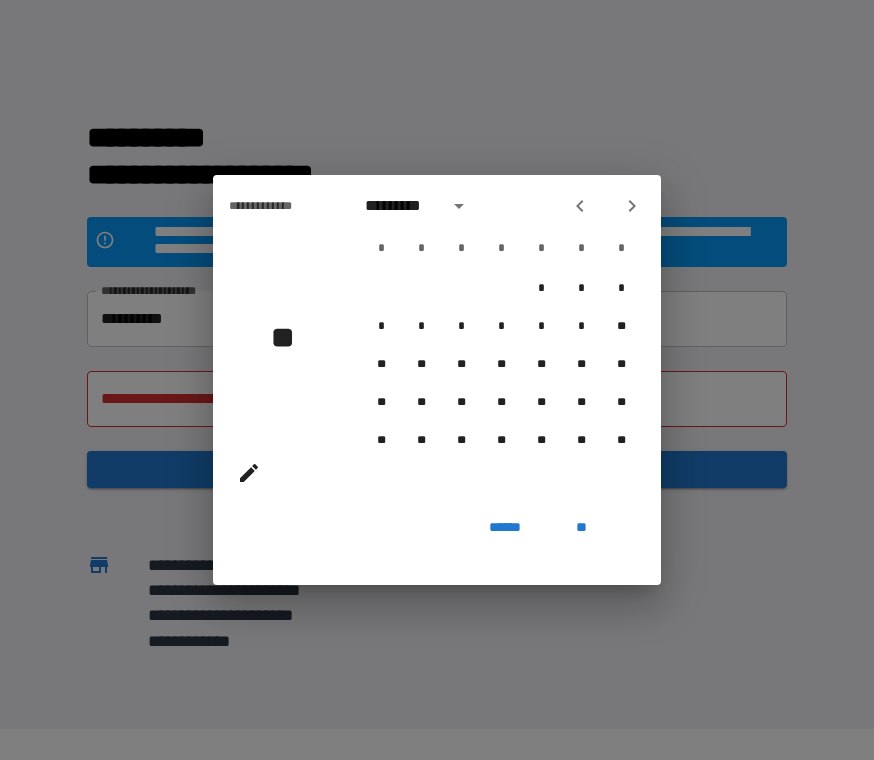 click 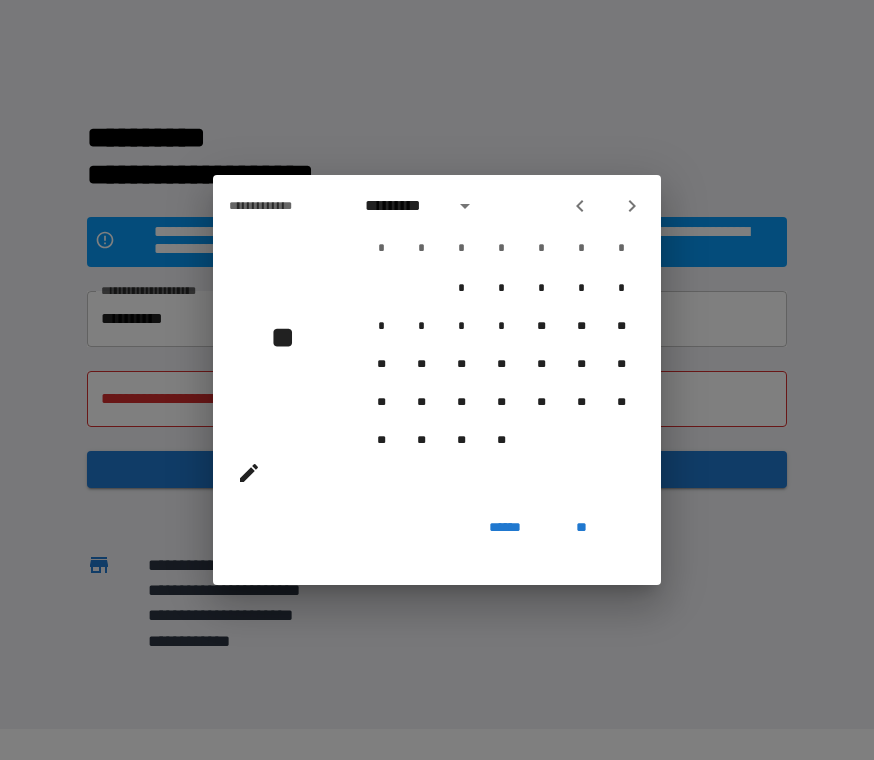 click 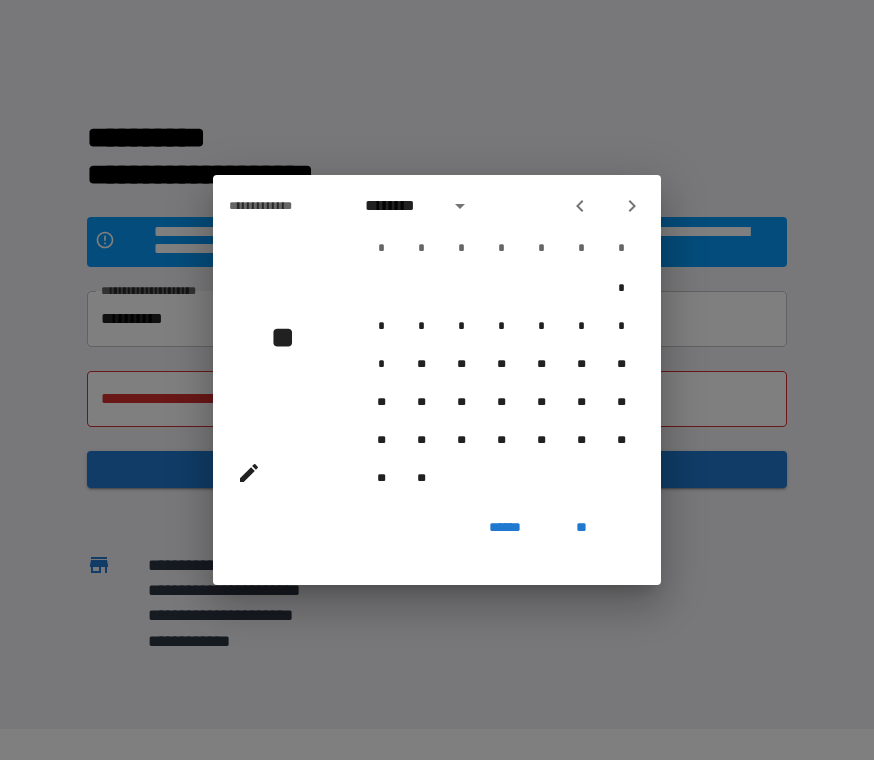 click 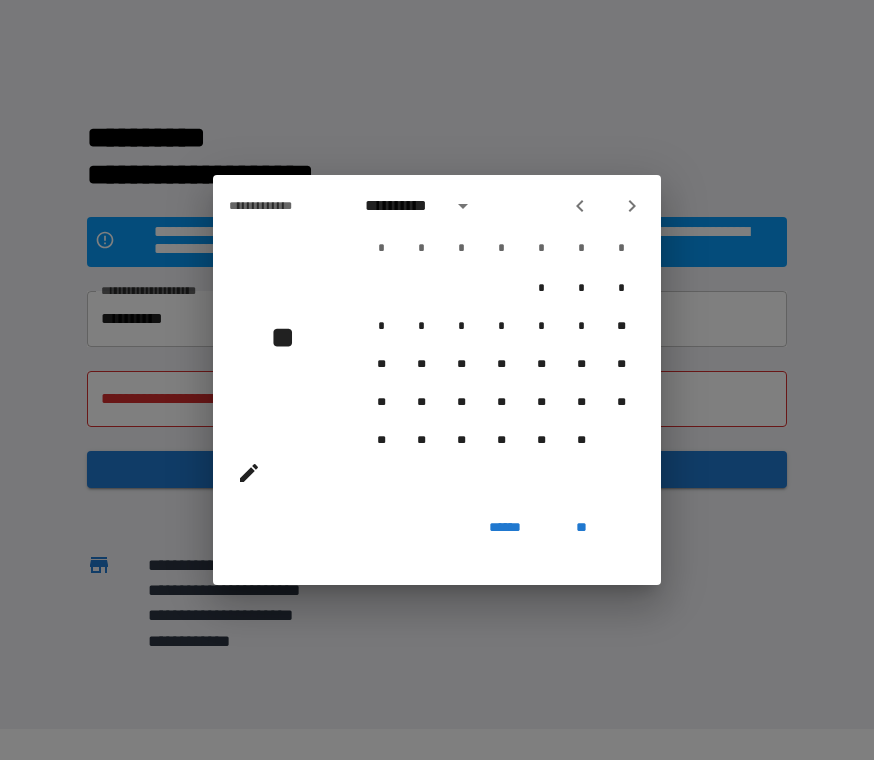 click 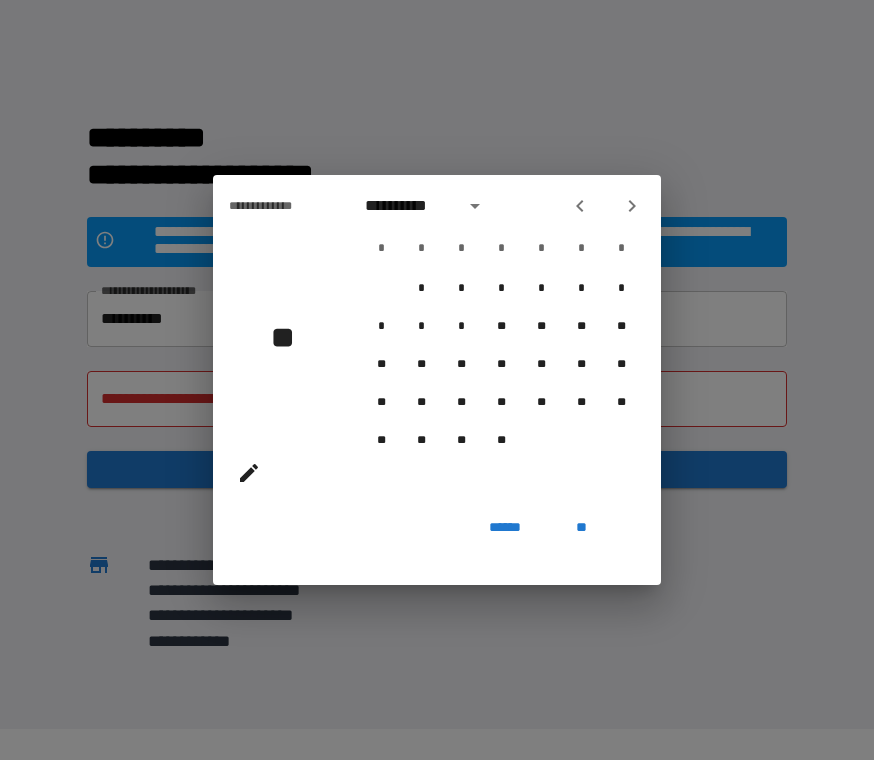 click 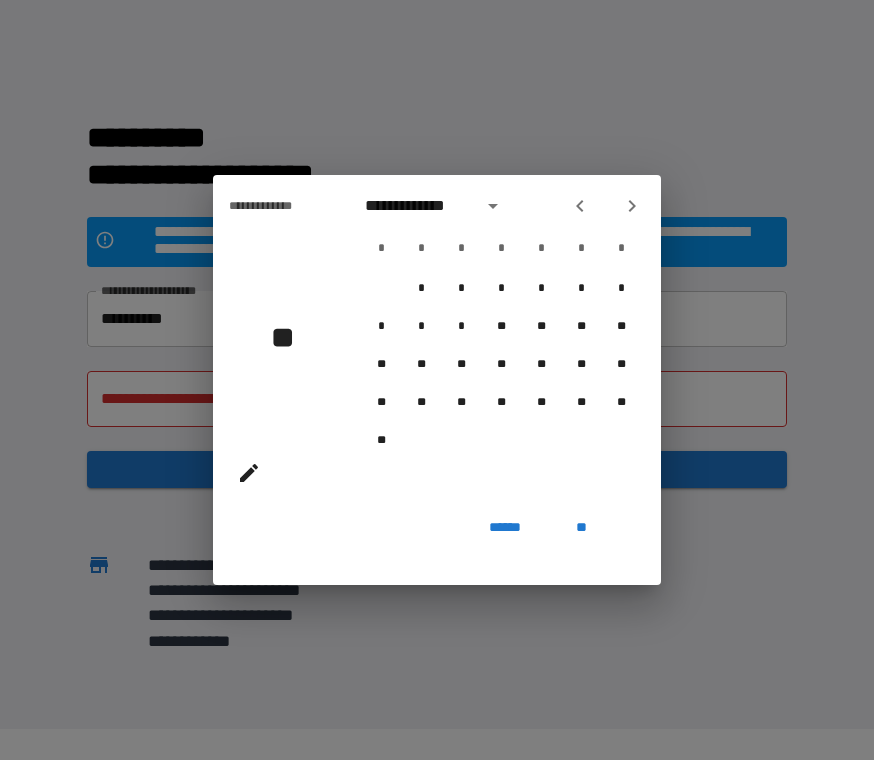 click 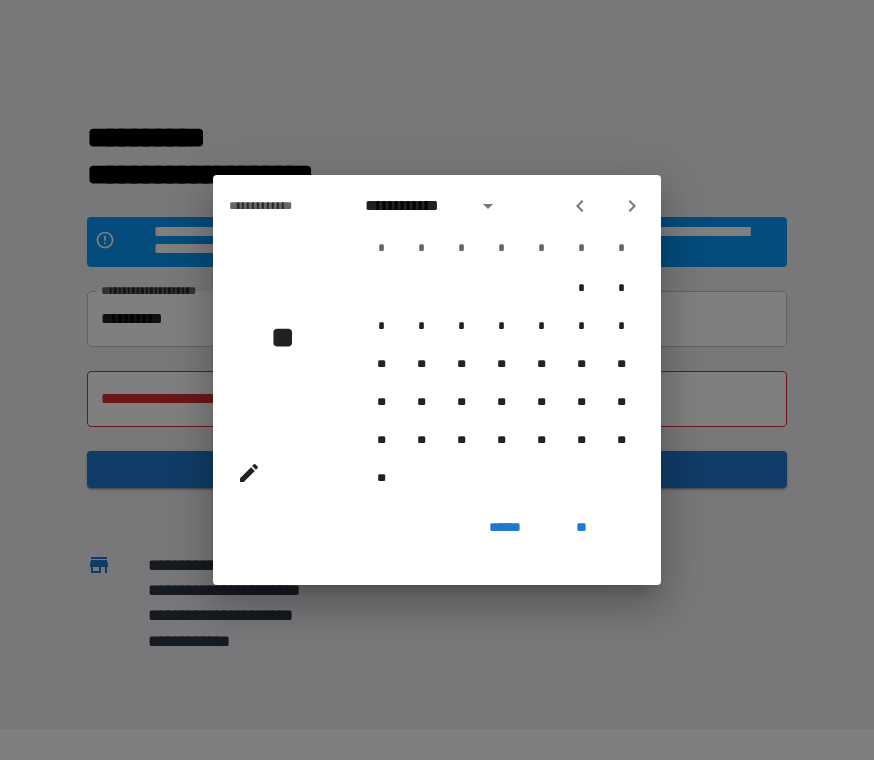 click 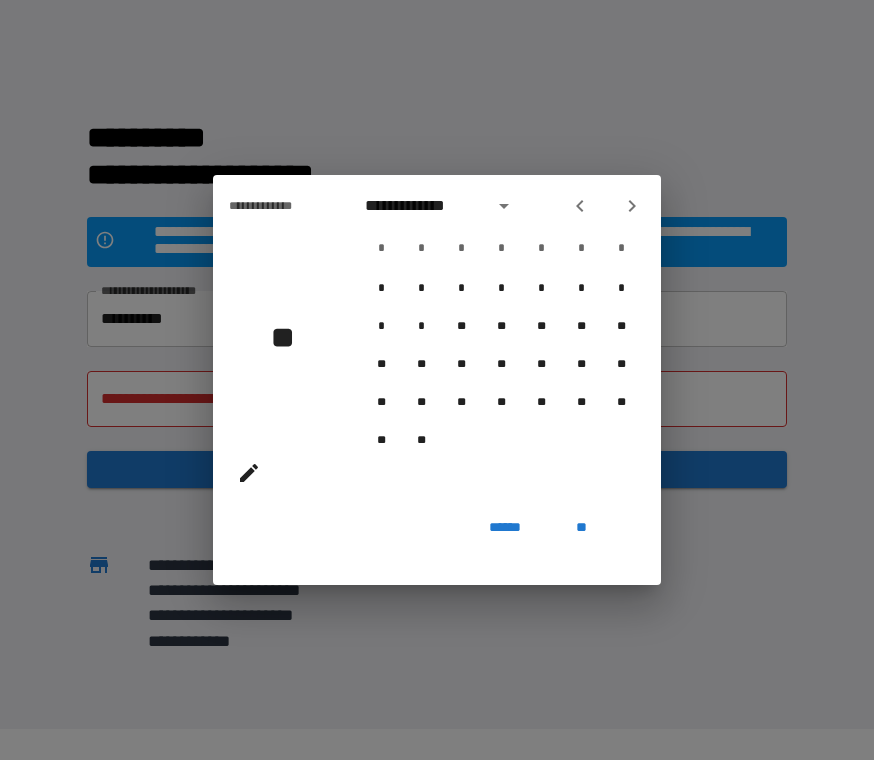 click 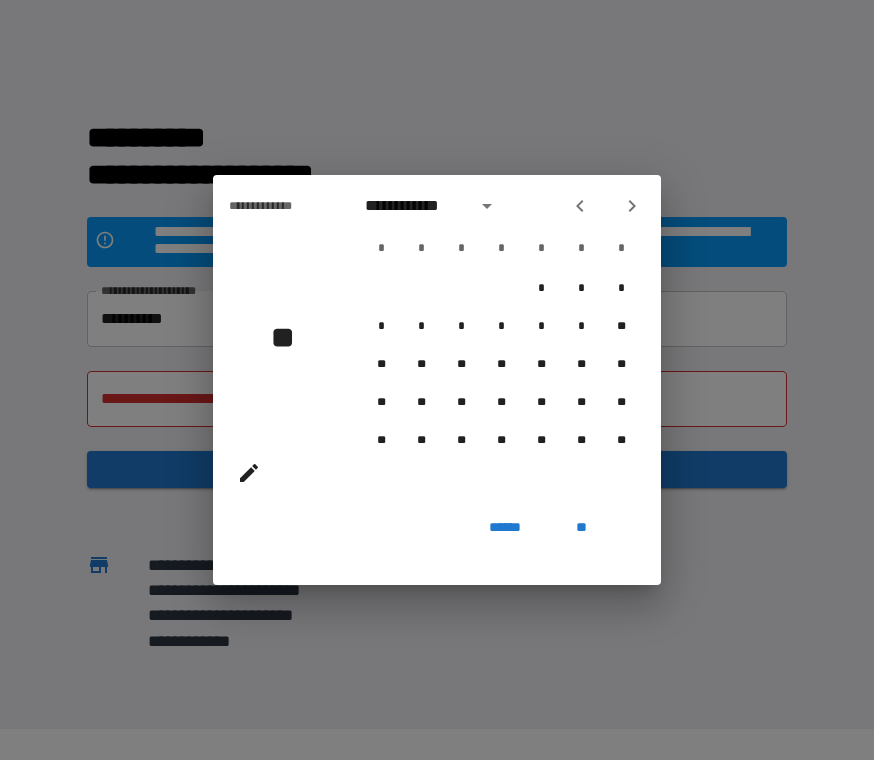 click 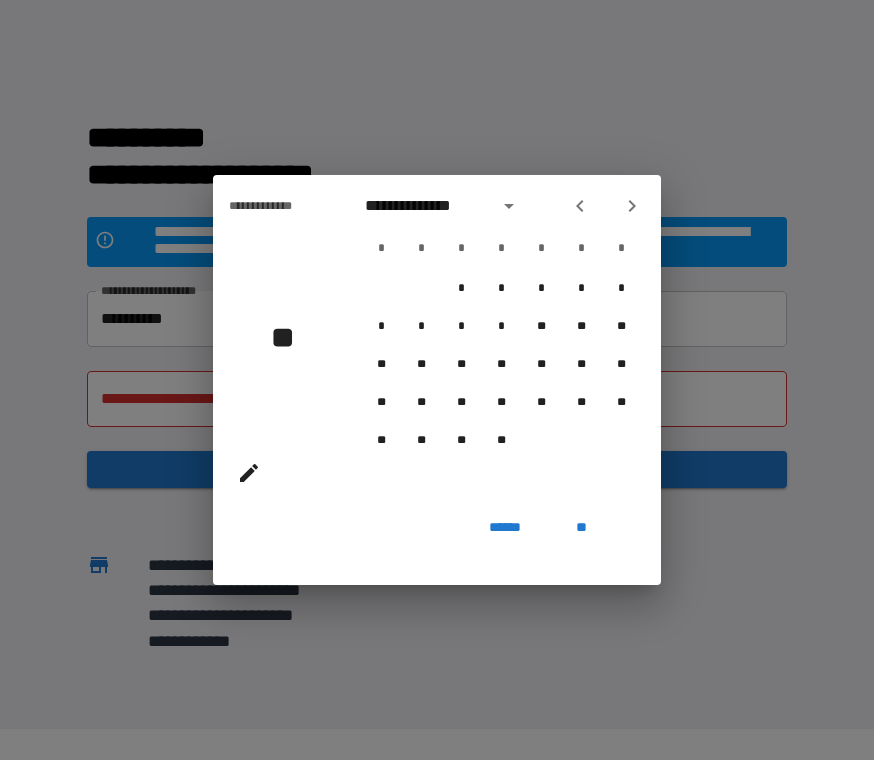 click 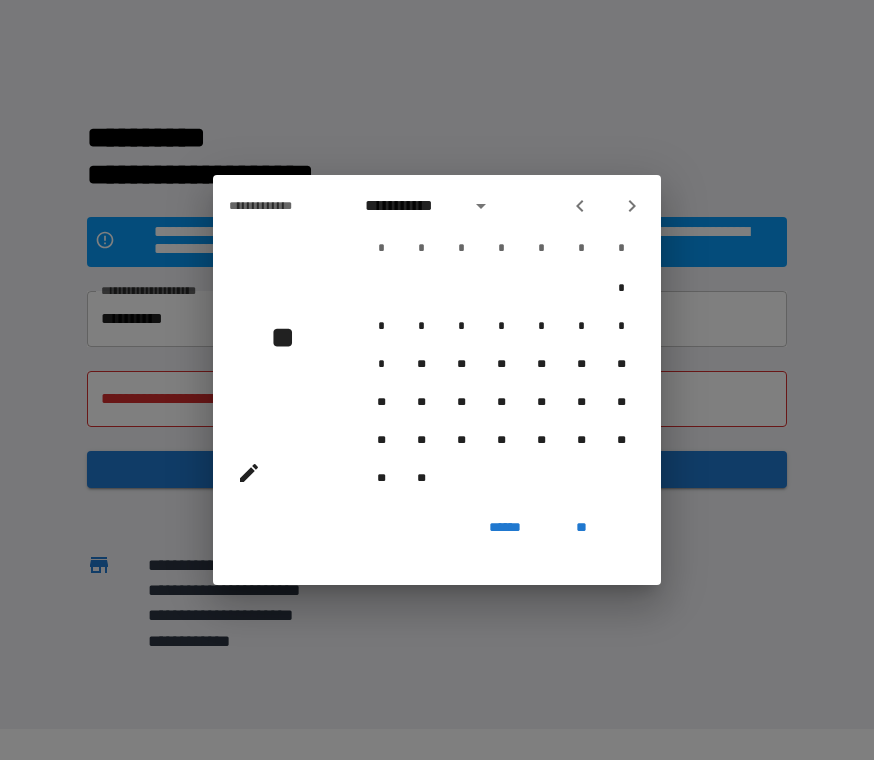 click 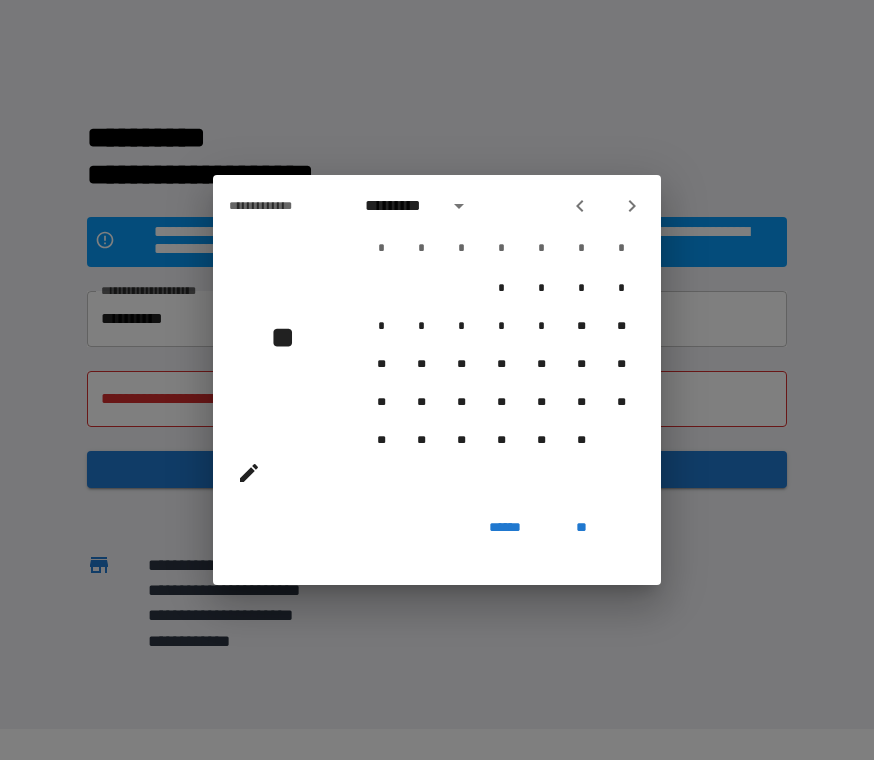 click 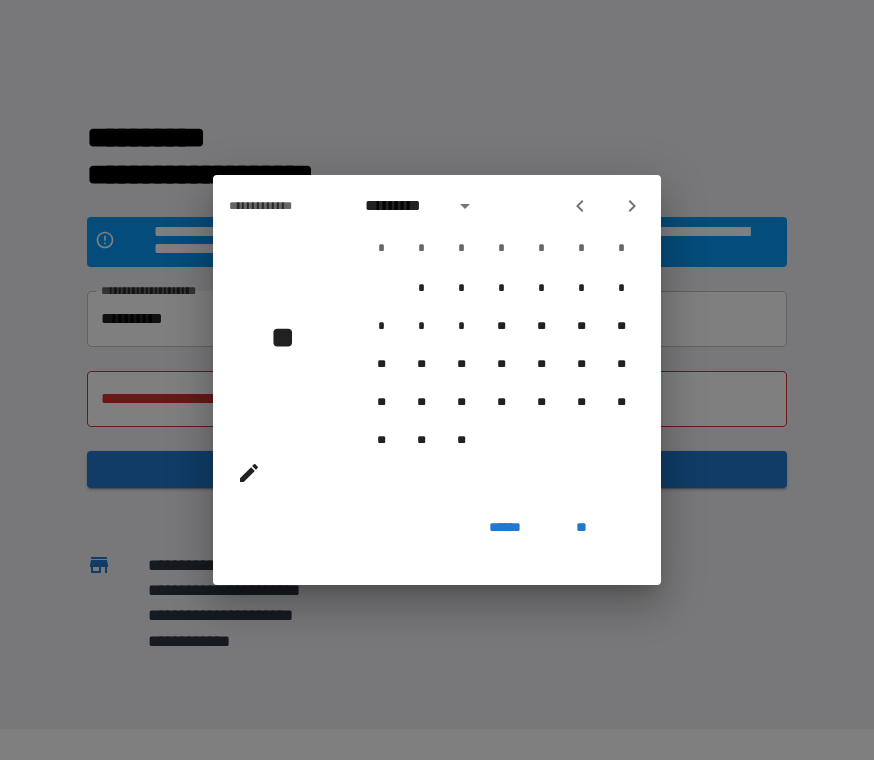 click 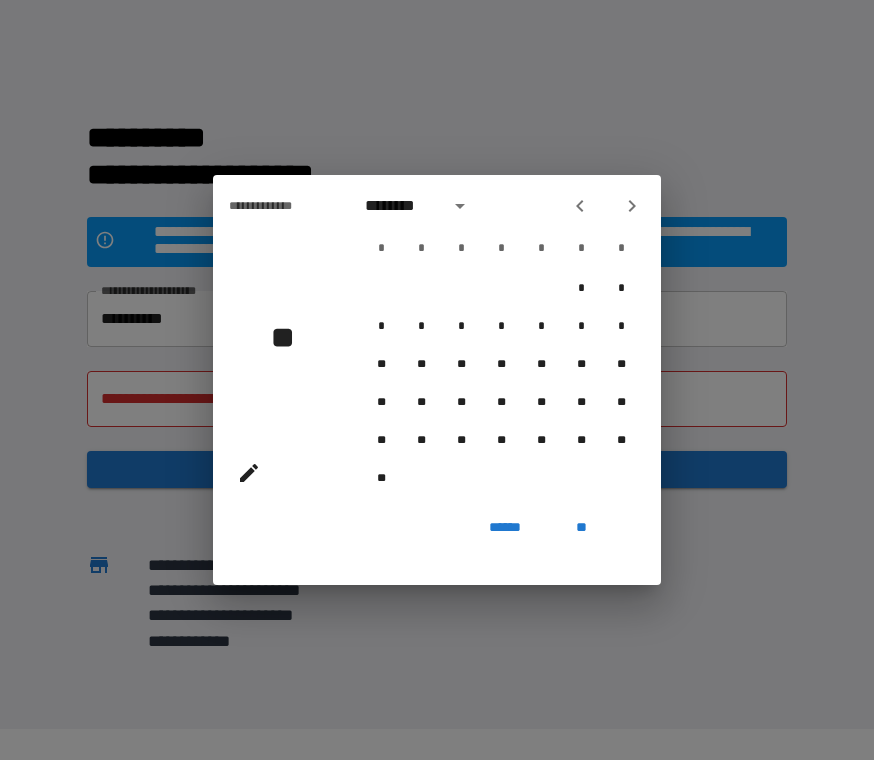 click 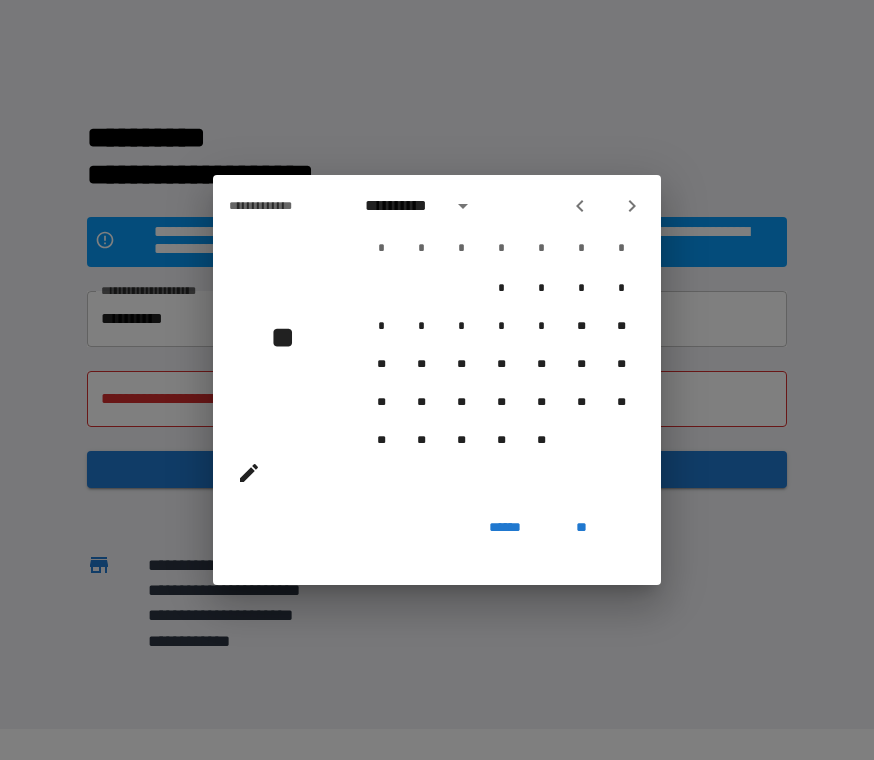 click 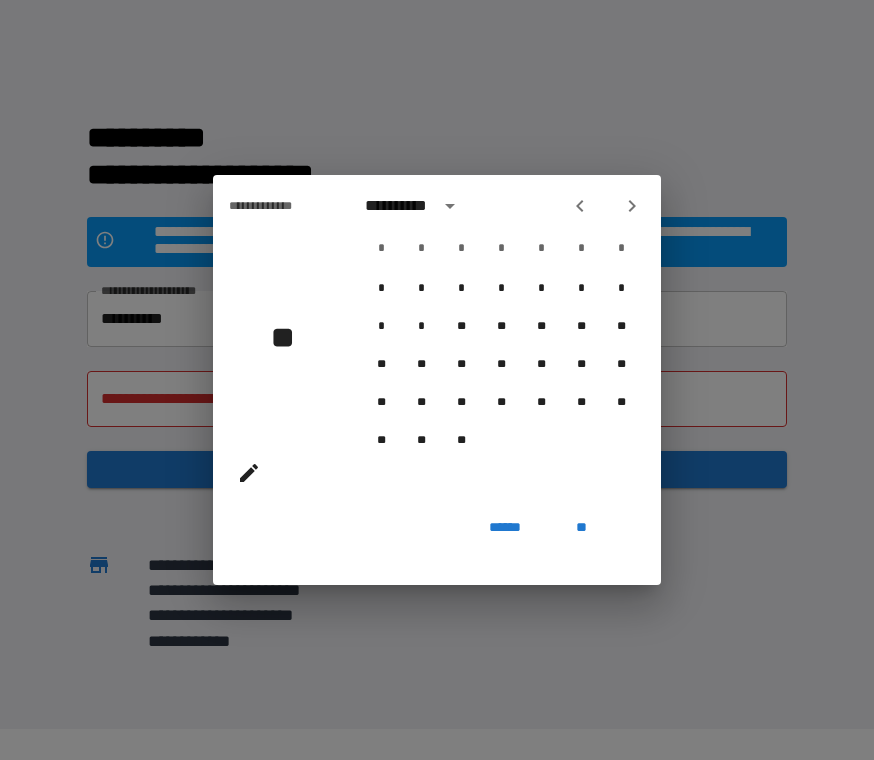 click 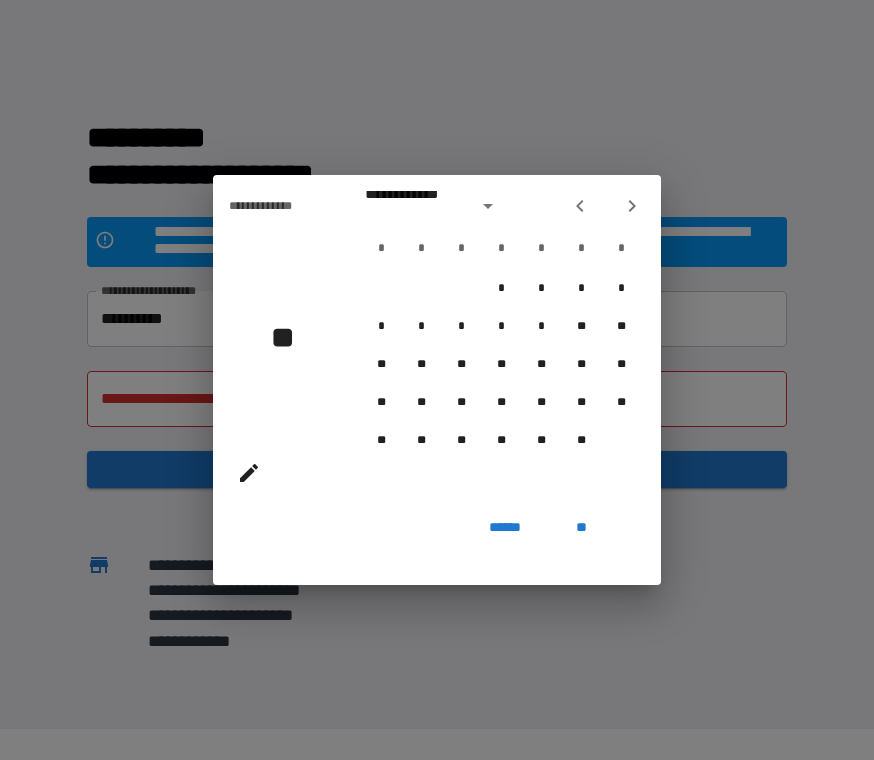 click 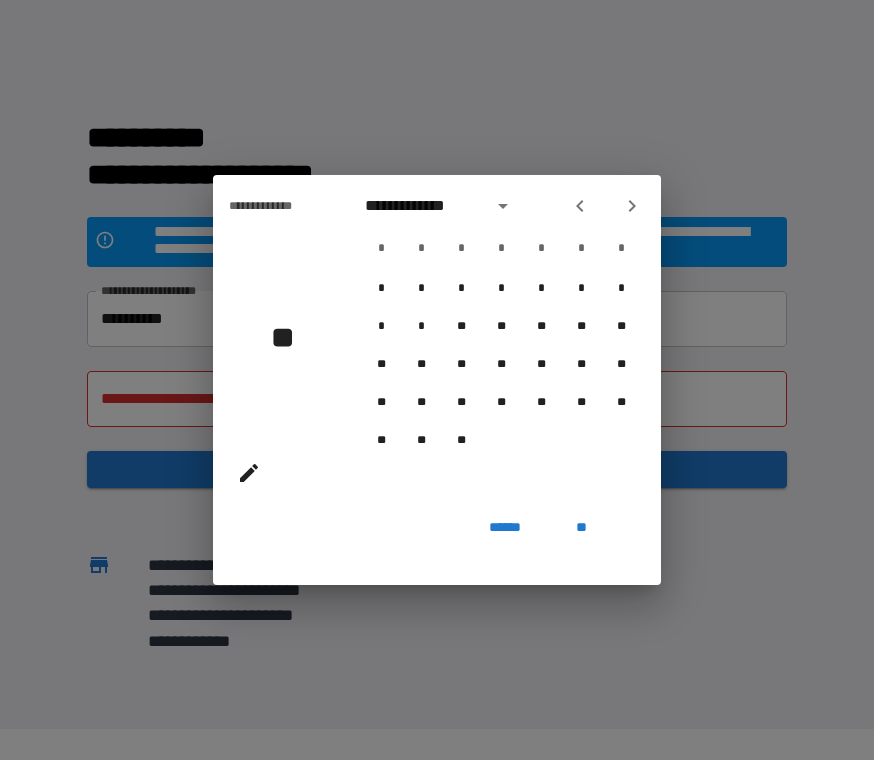 click 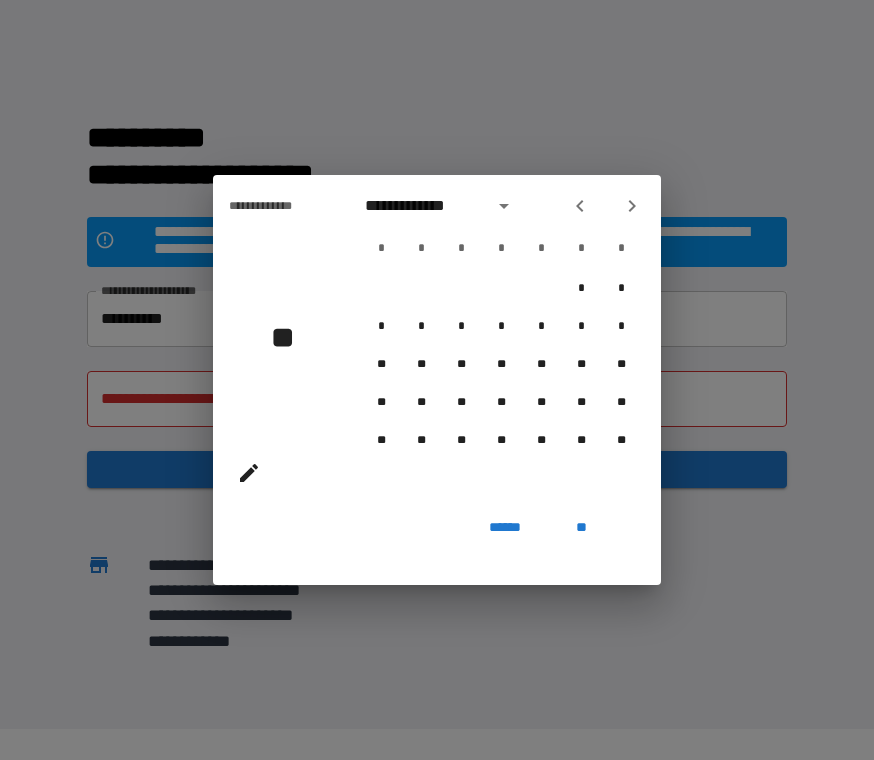 click 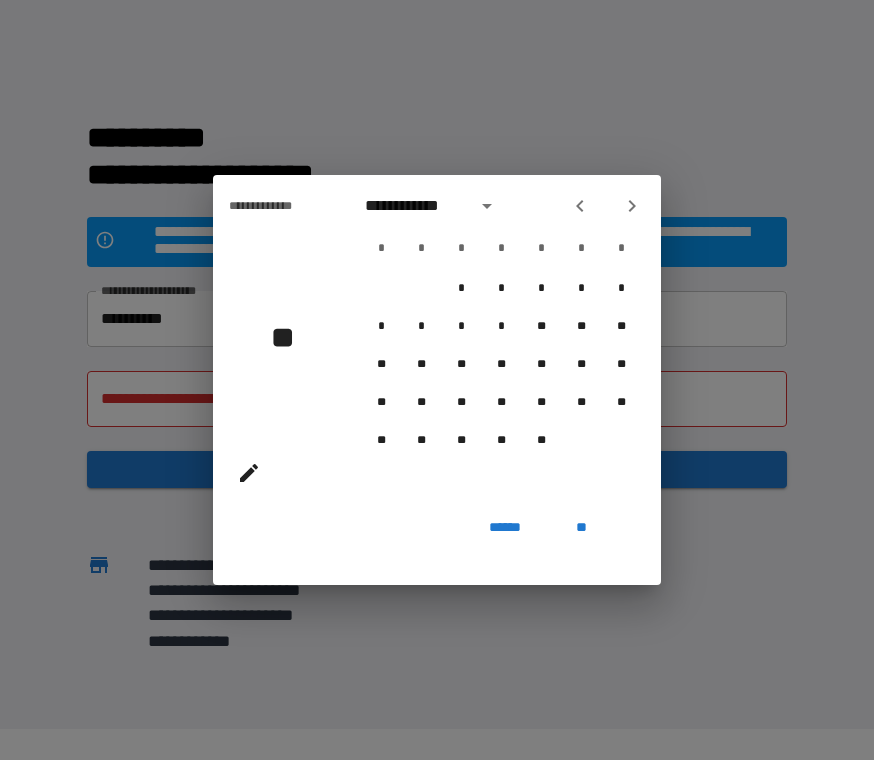 click 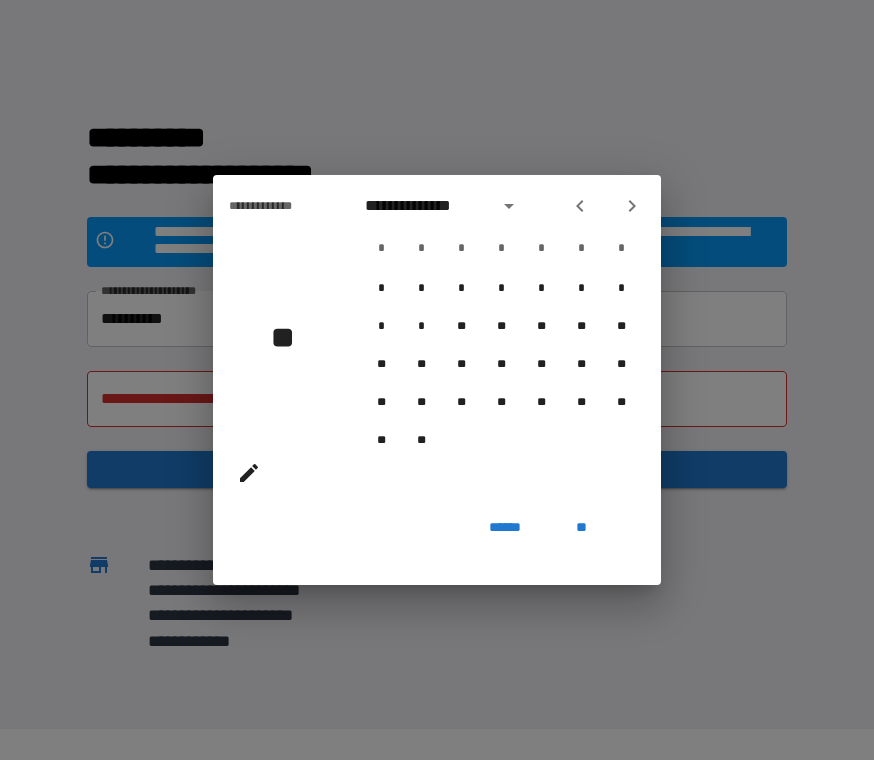 click 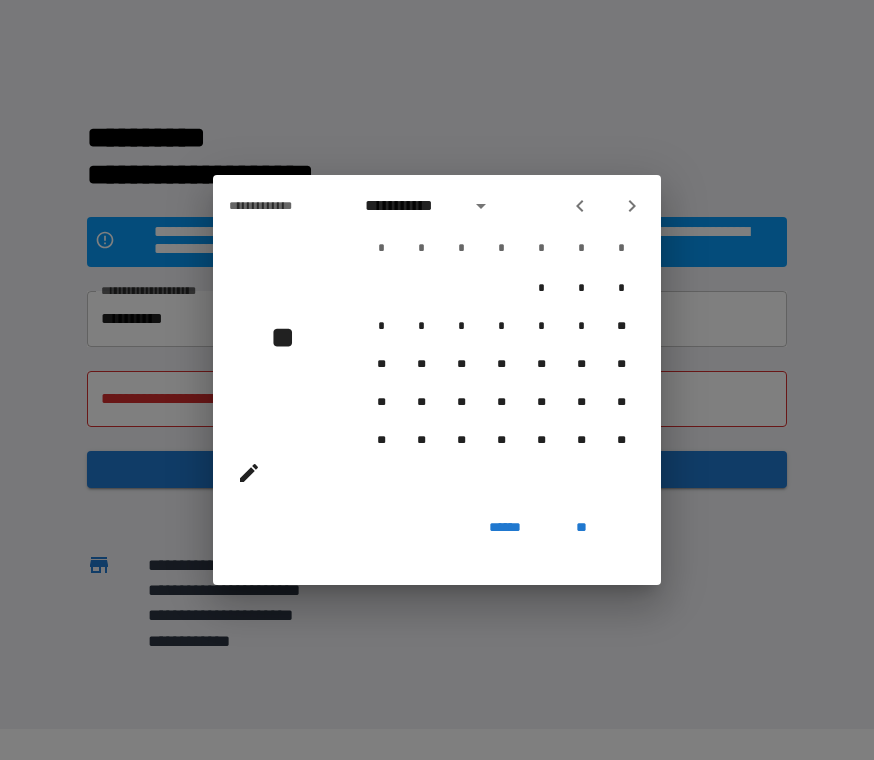 click 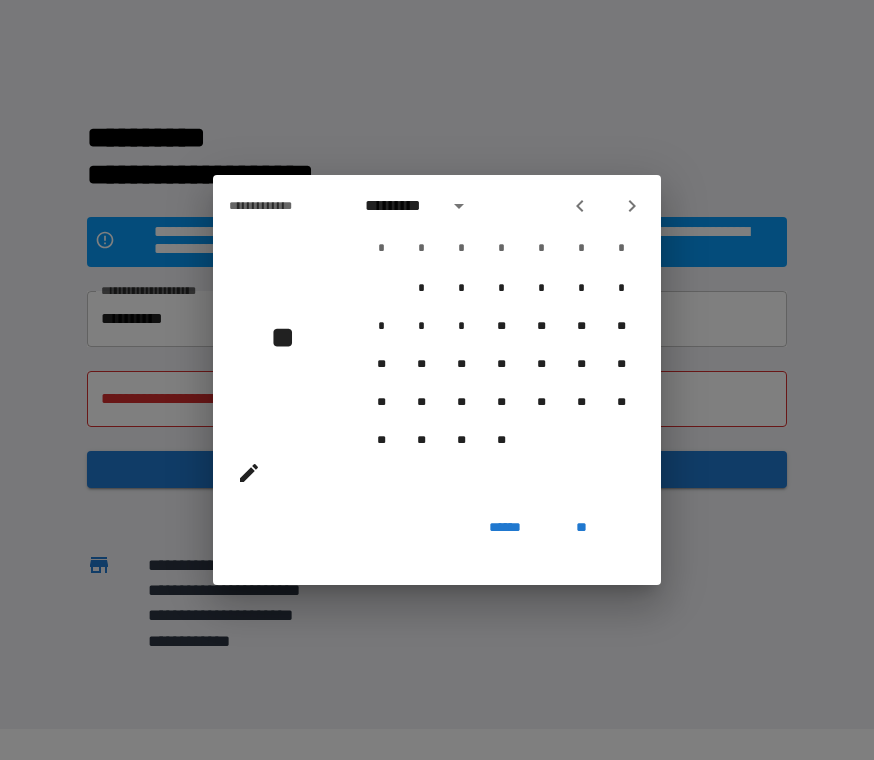 click 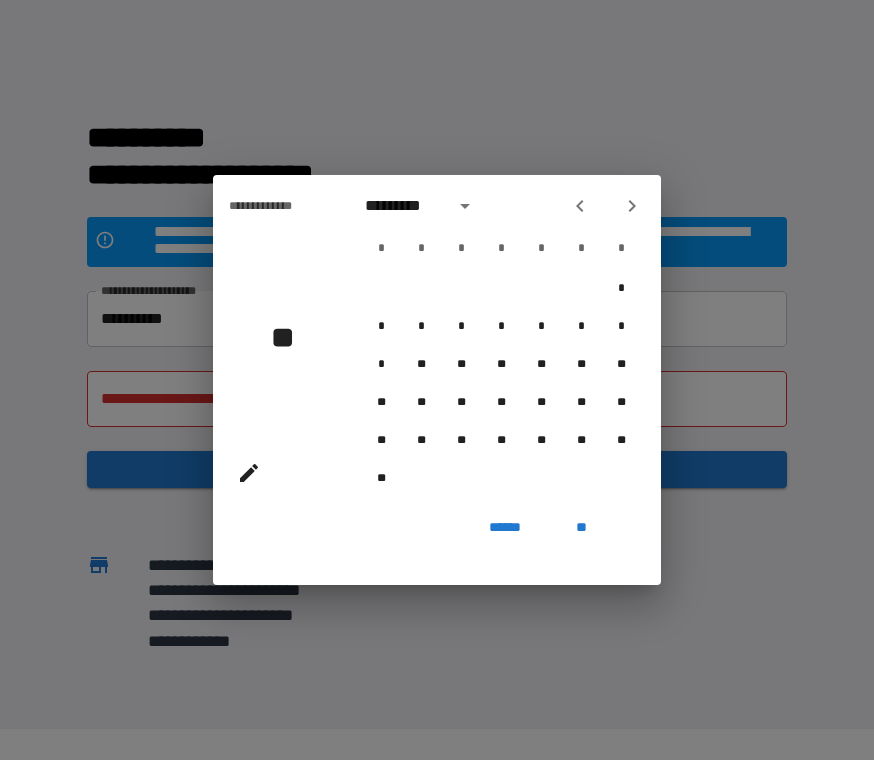 click 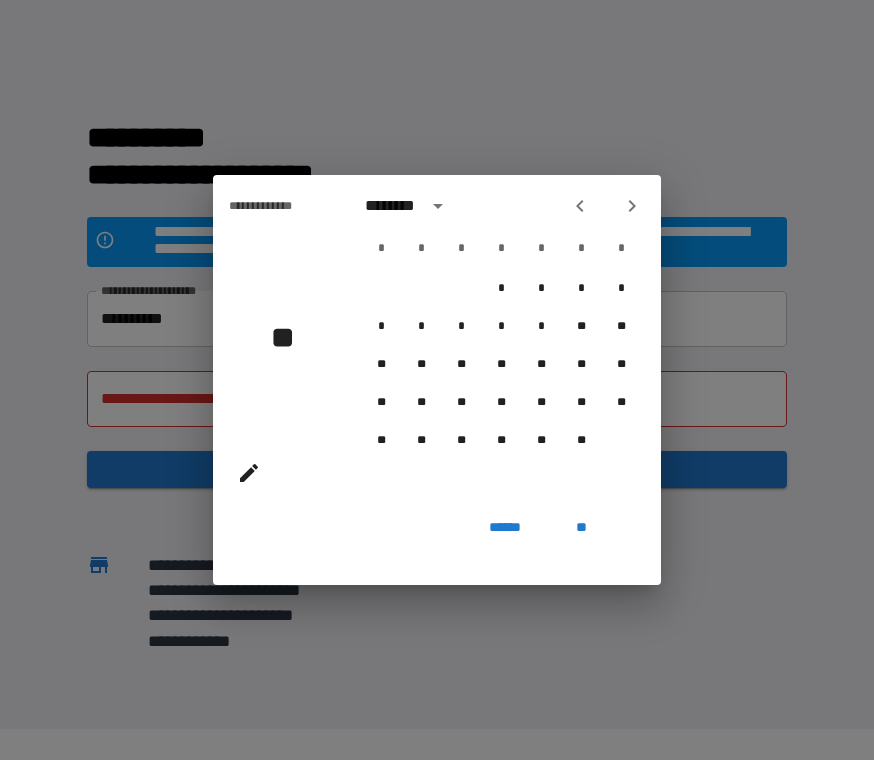 click 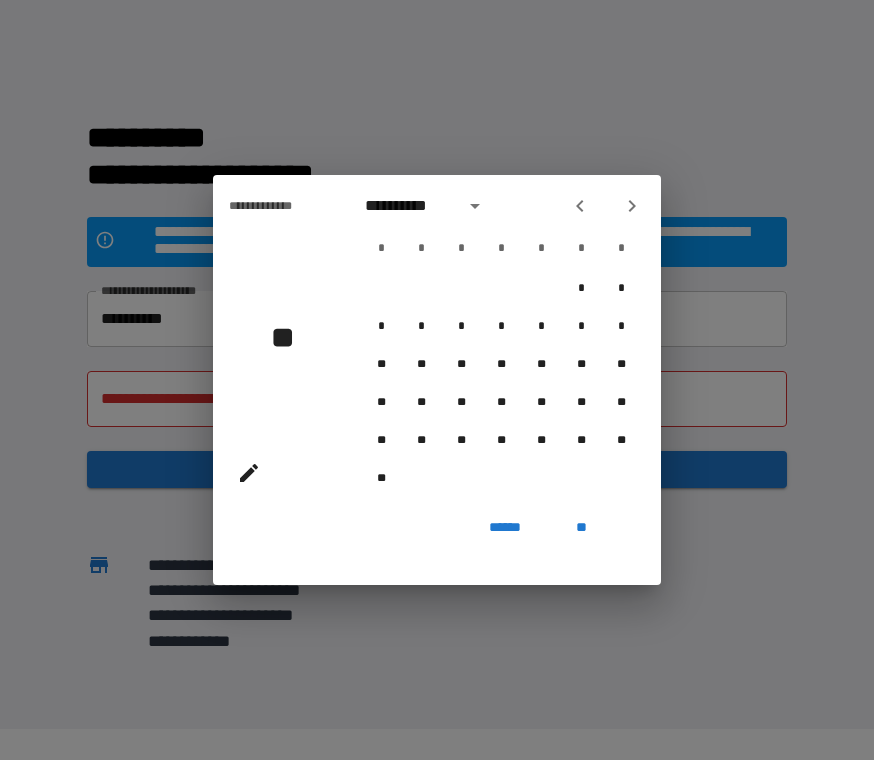 click 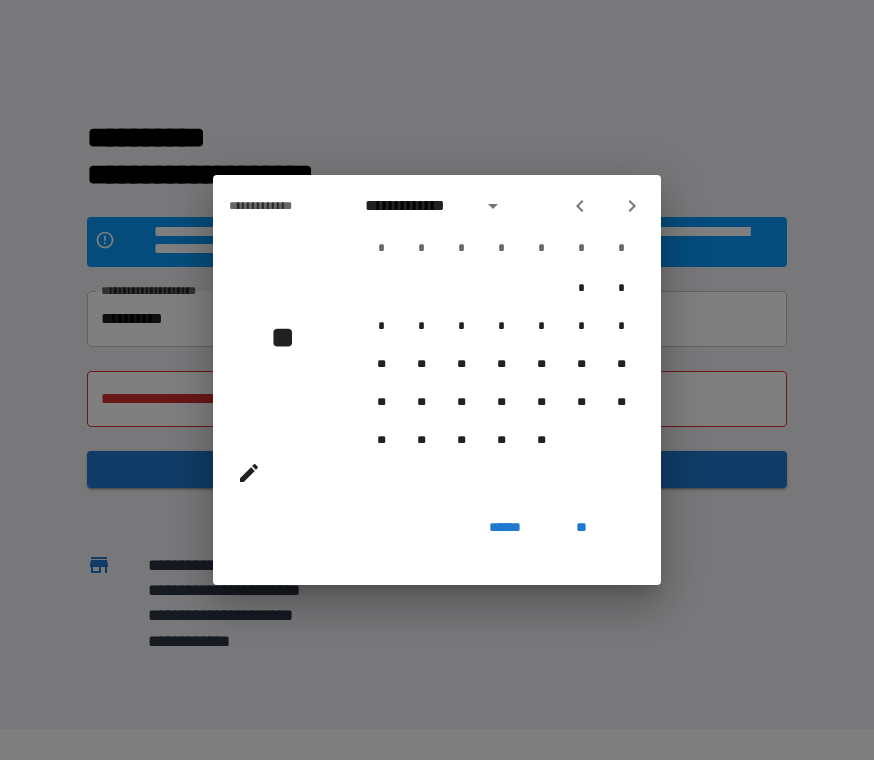 click 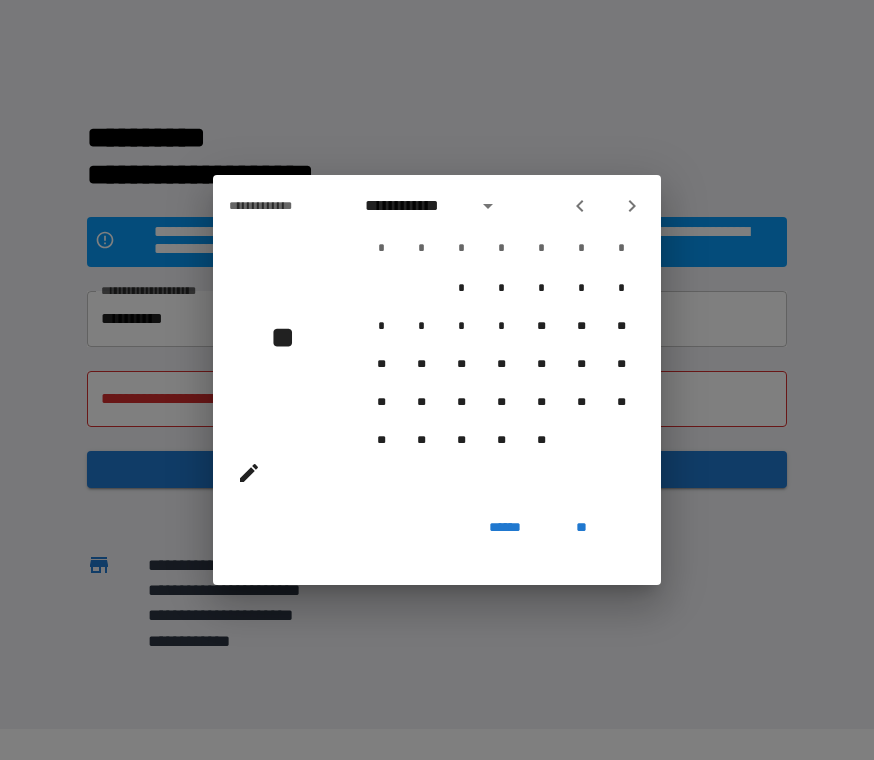 click 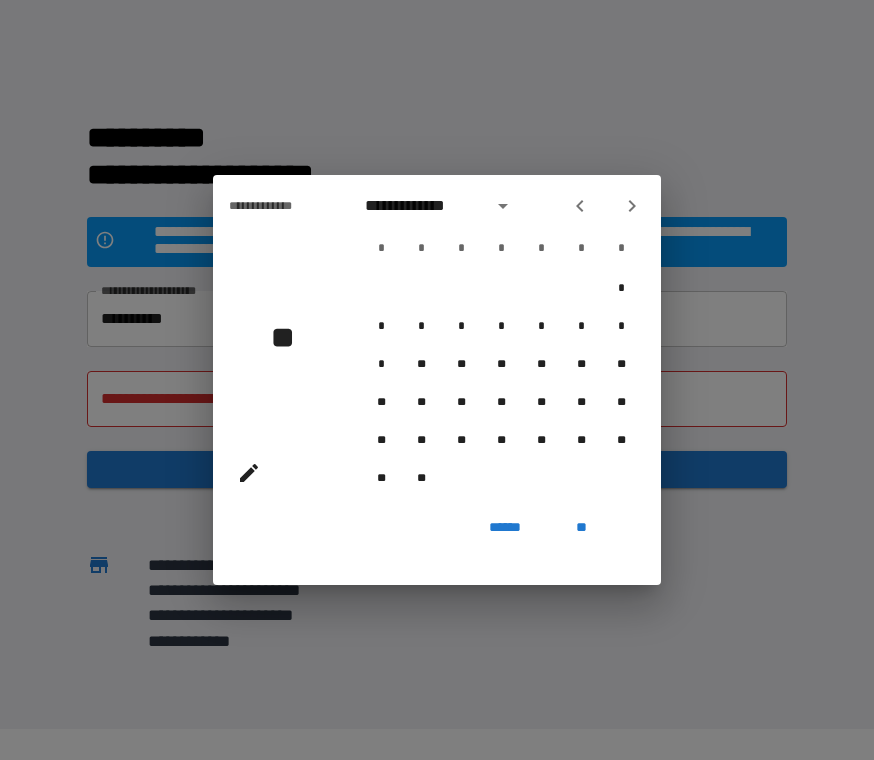 click 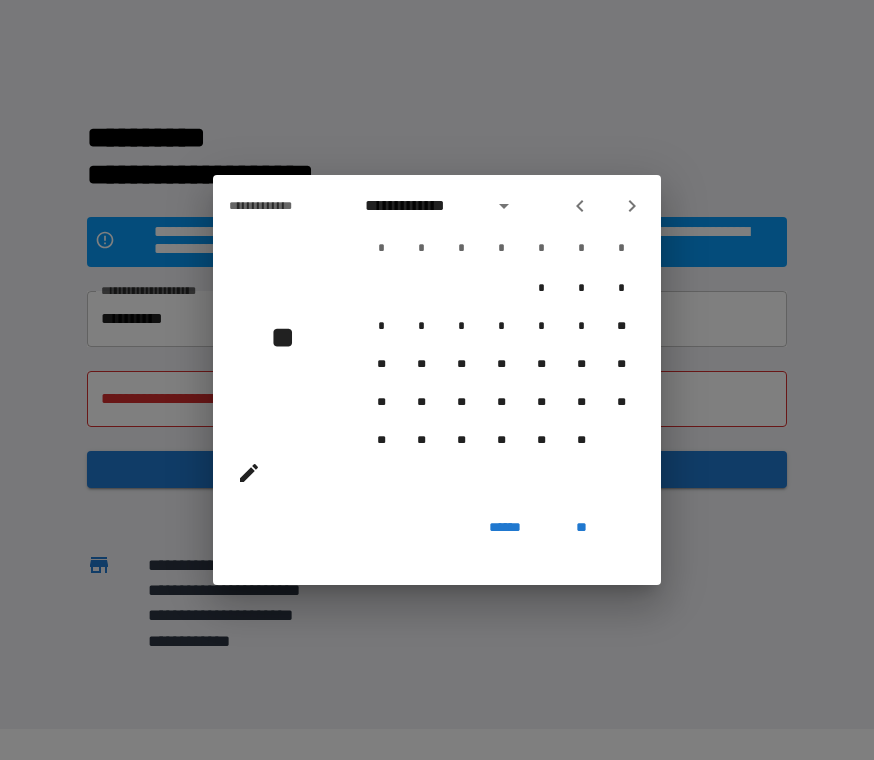 click 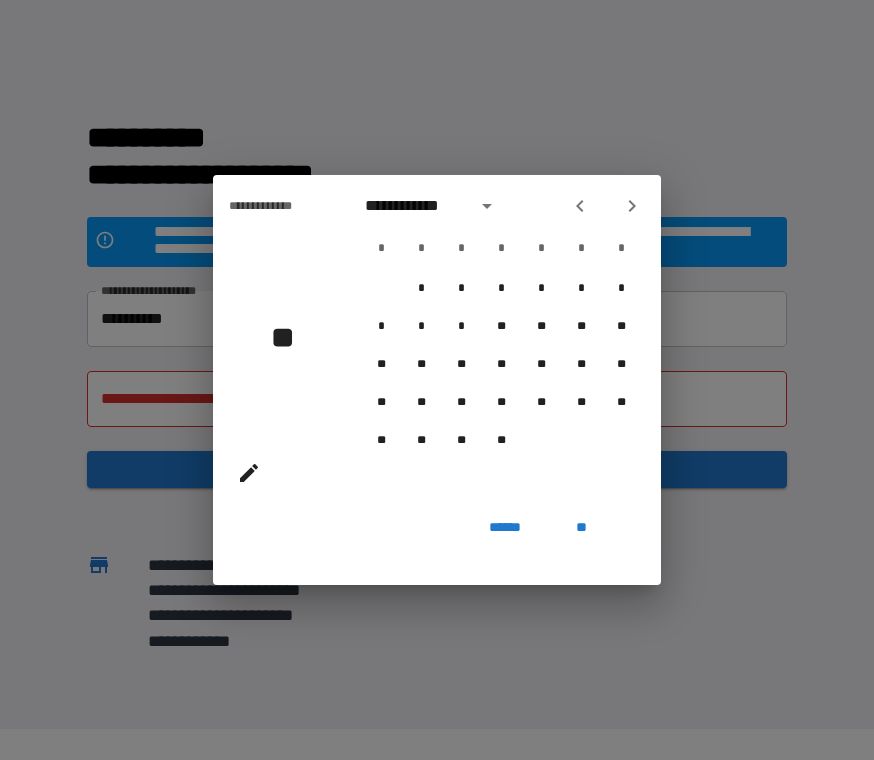 click 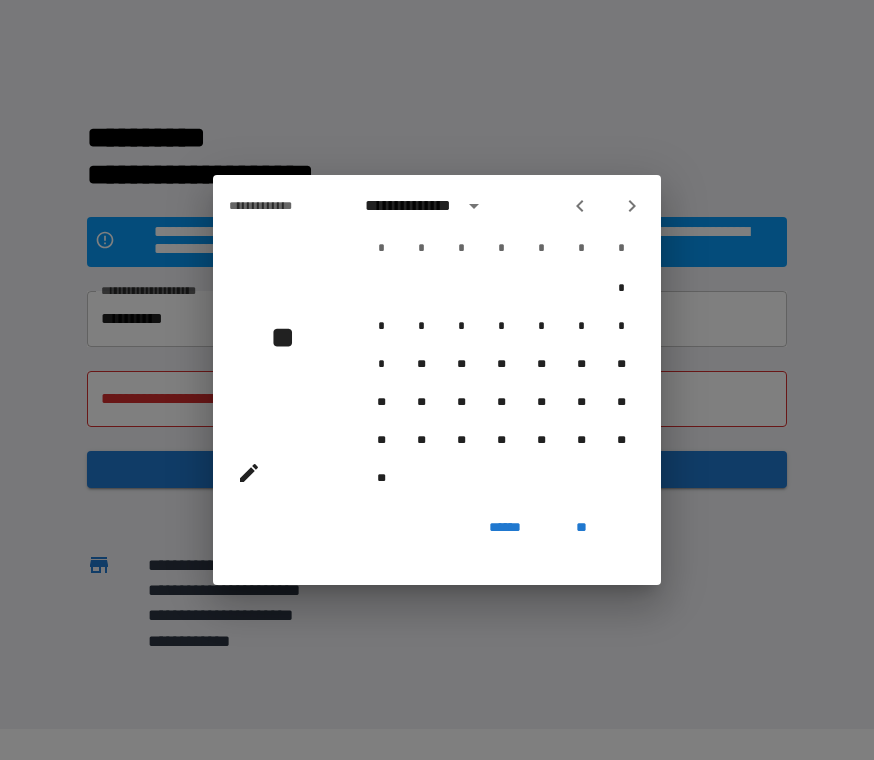 click 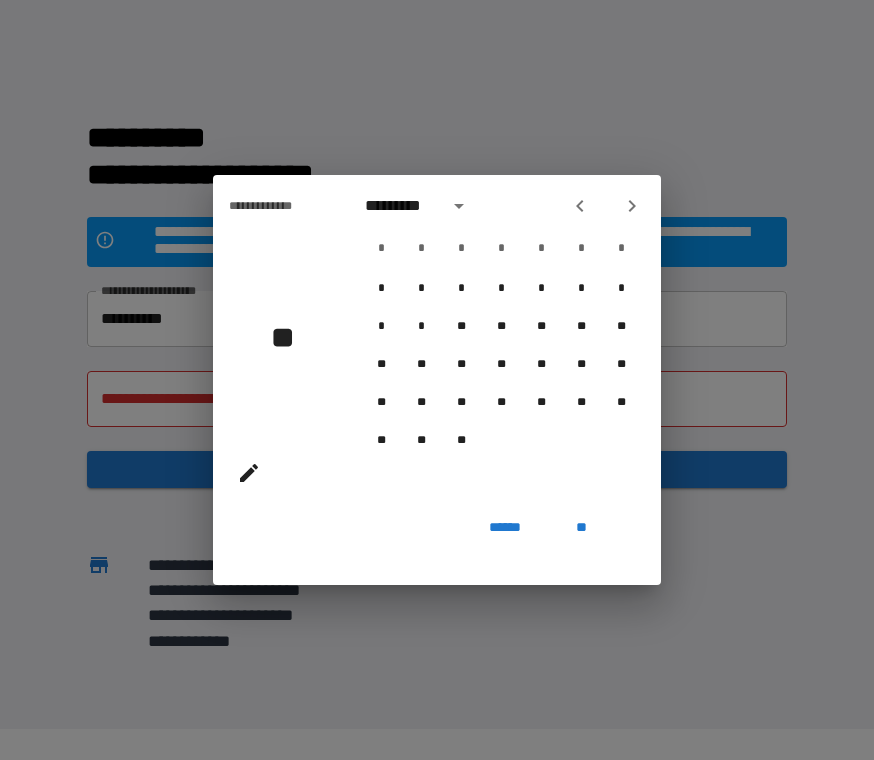 click at bounding box center [606, 206] 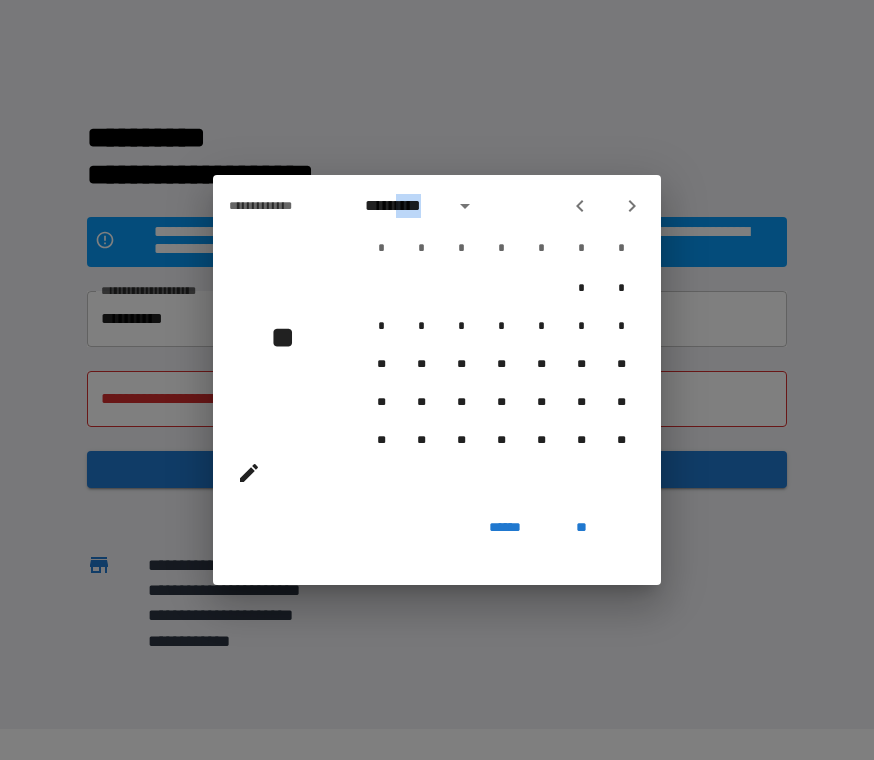 click on "**" at bounding box center (581, 527) 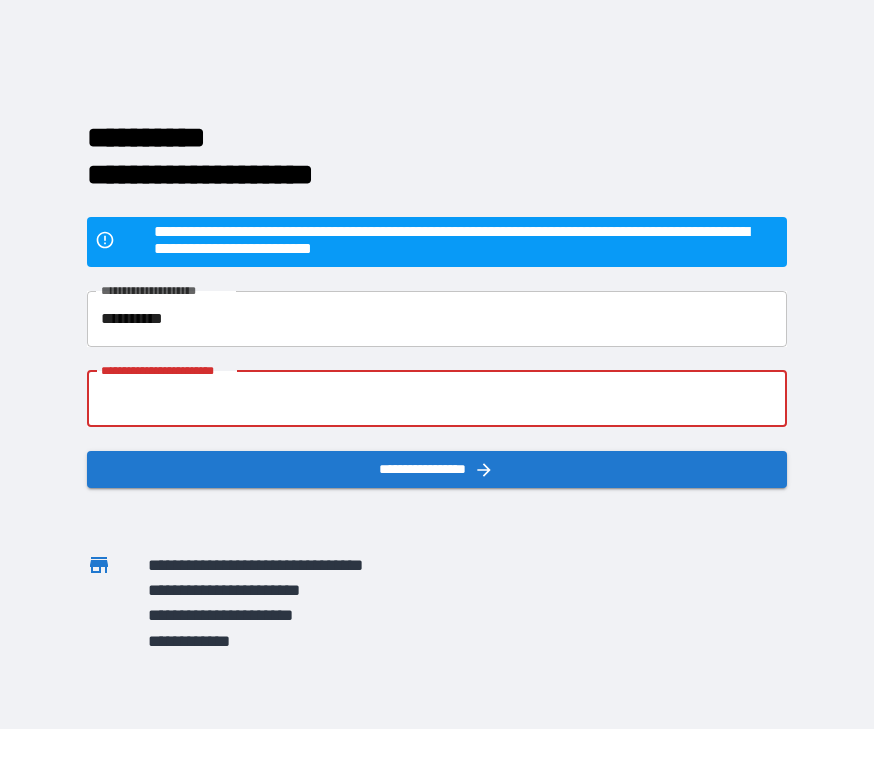 click on "**********" at bounding box center [436, 319] 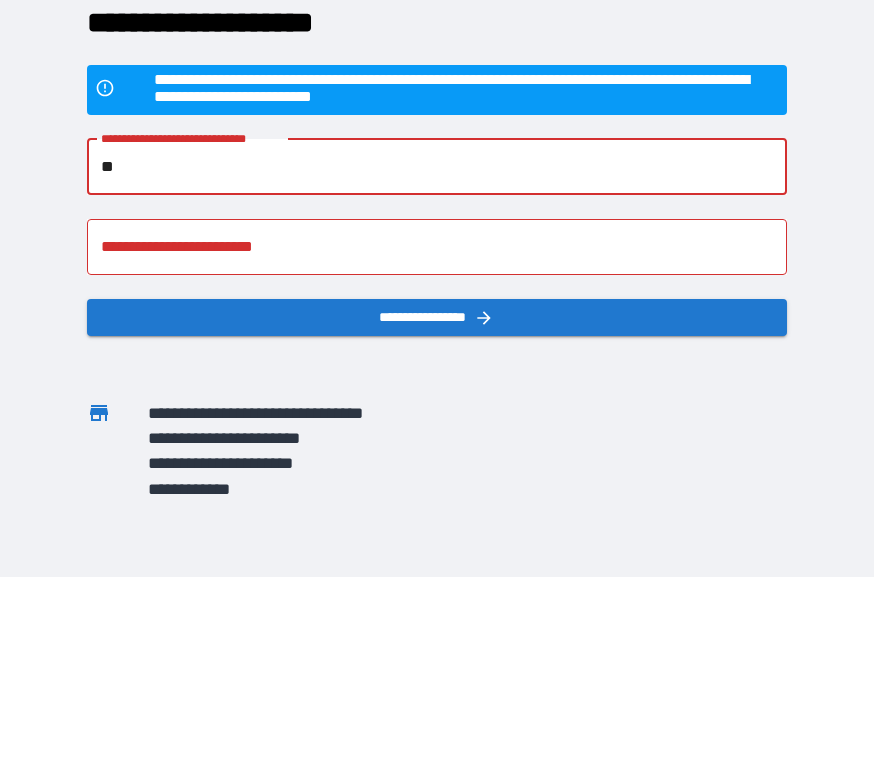 type on "*" 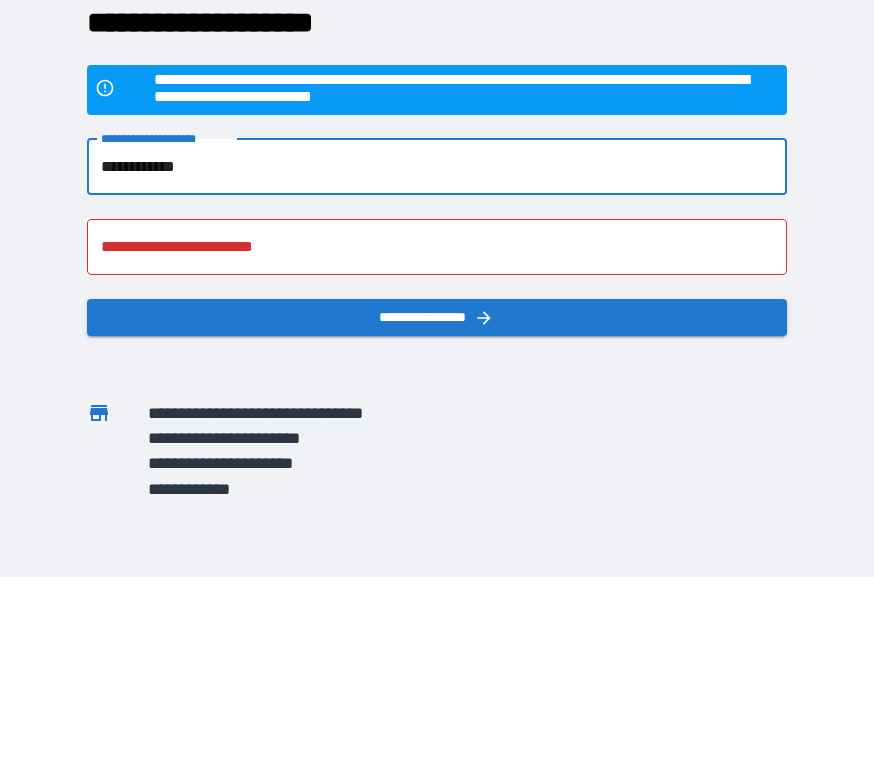 type on "**********" 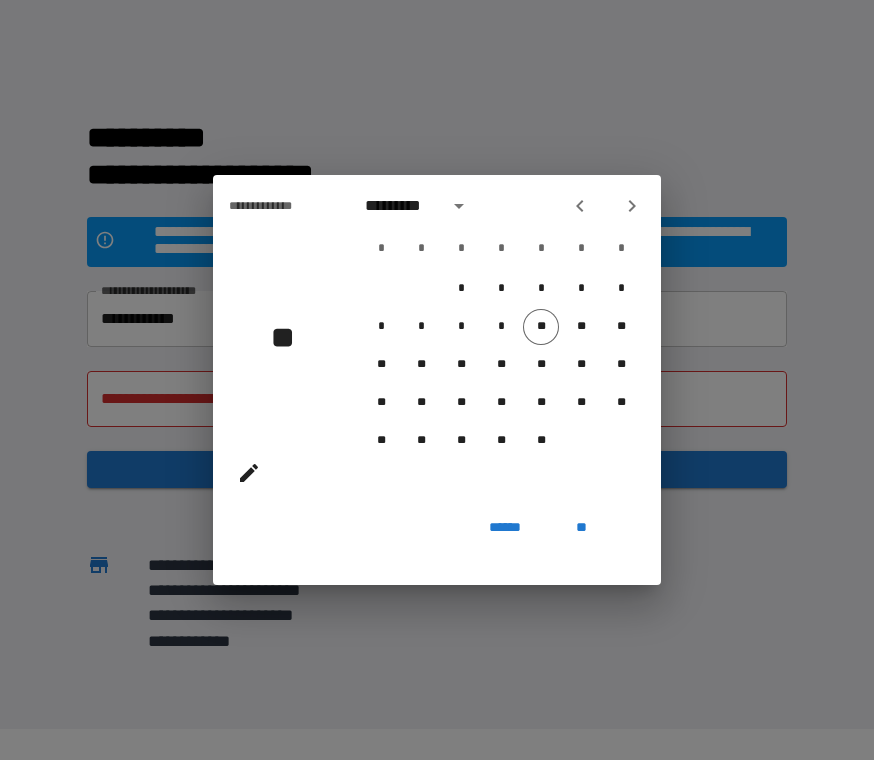 click at bounding box center (459, 206) 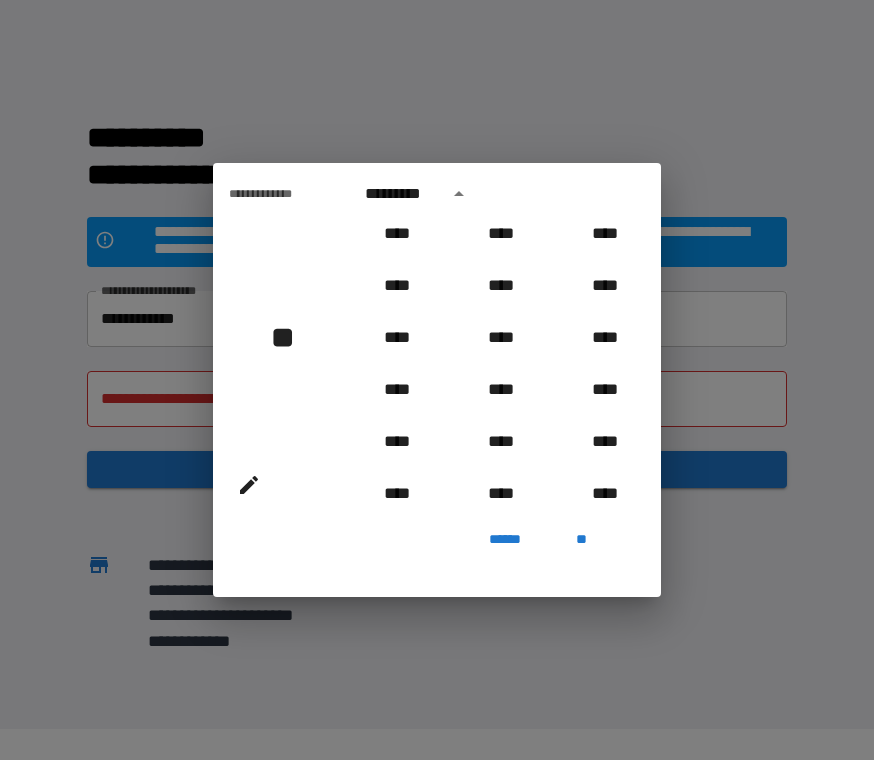scroll, scrollTop: 588, scrollLeft: 0, axis: vertical 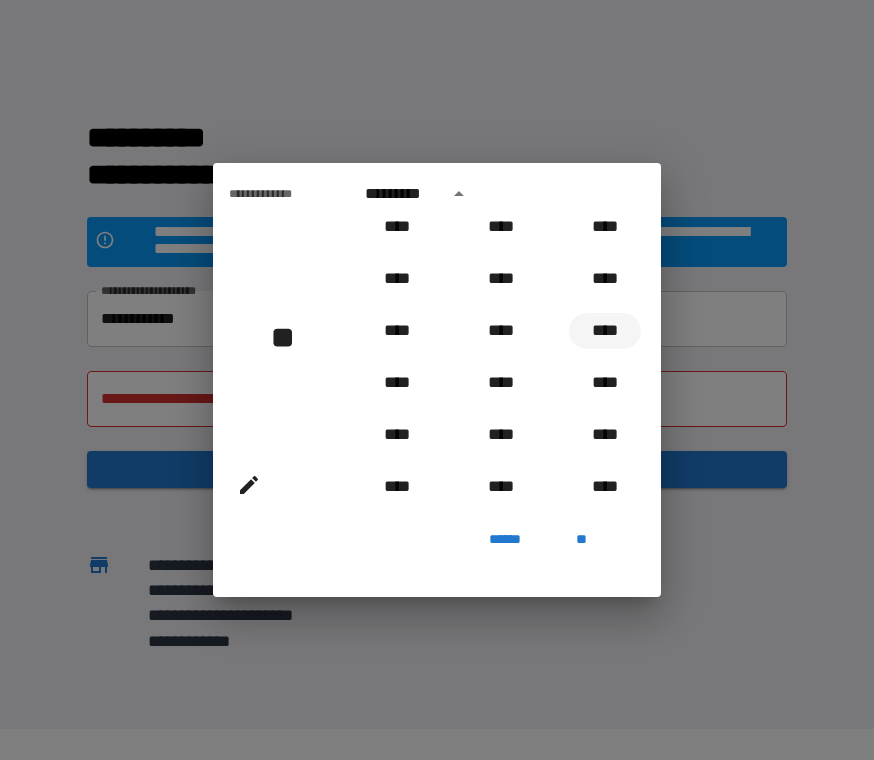 click on "****" at bounding box center (605, 331) 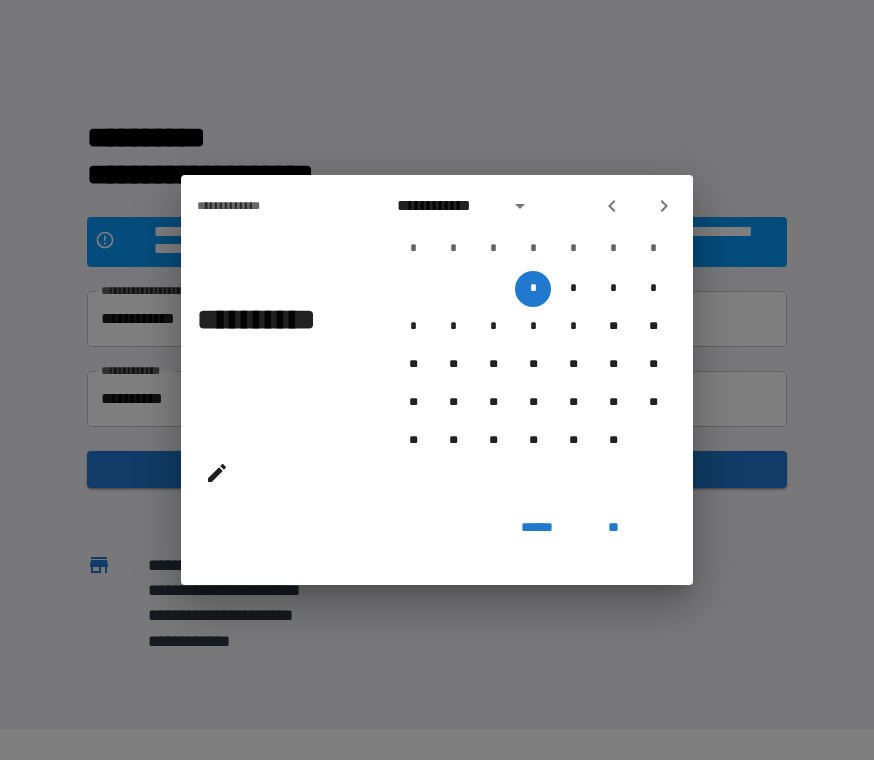 click at bounding box center (664, 206) 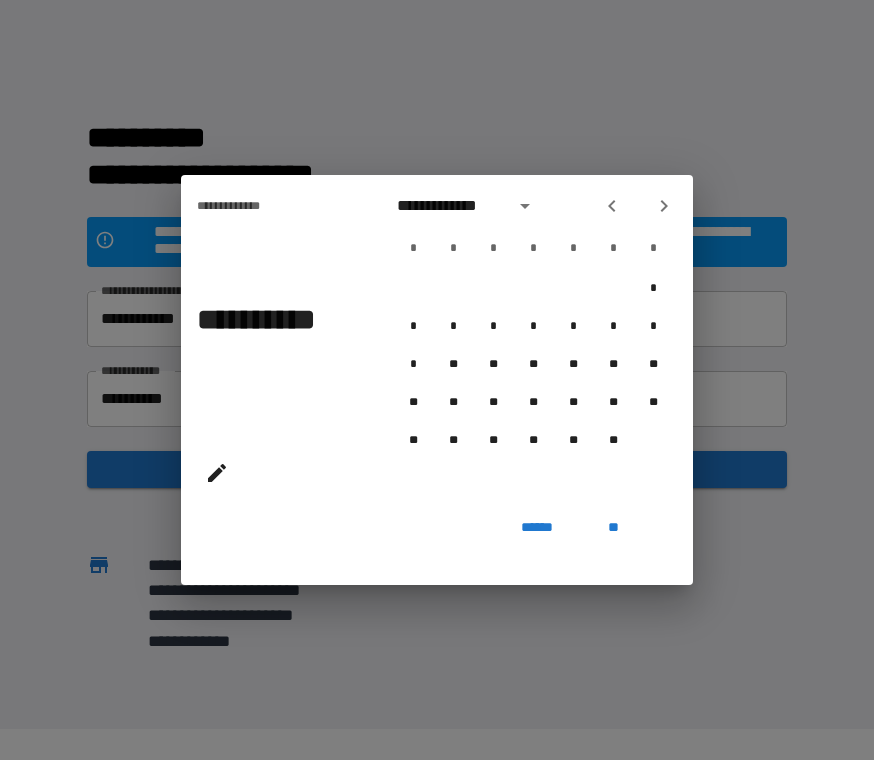 click at bounding box center (664, 206) 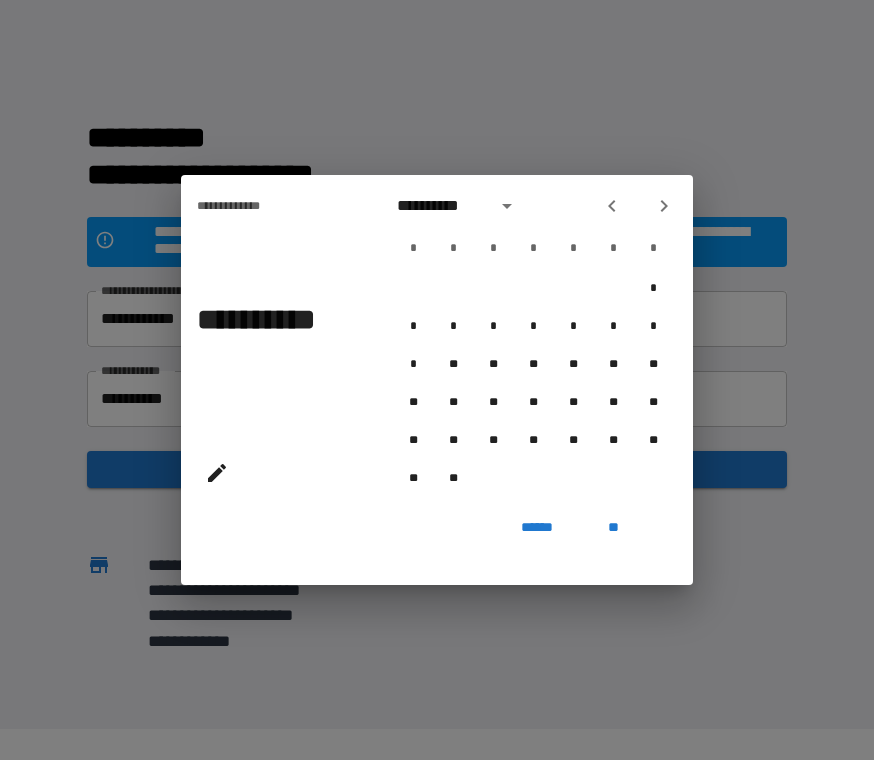 click 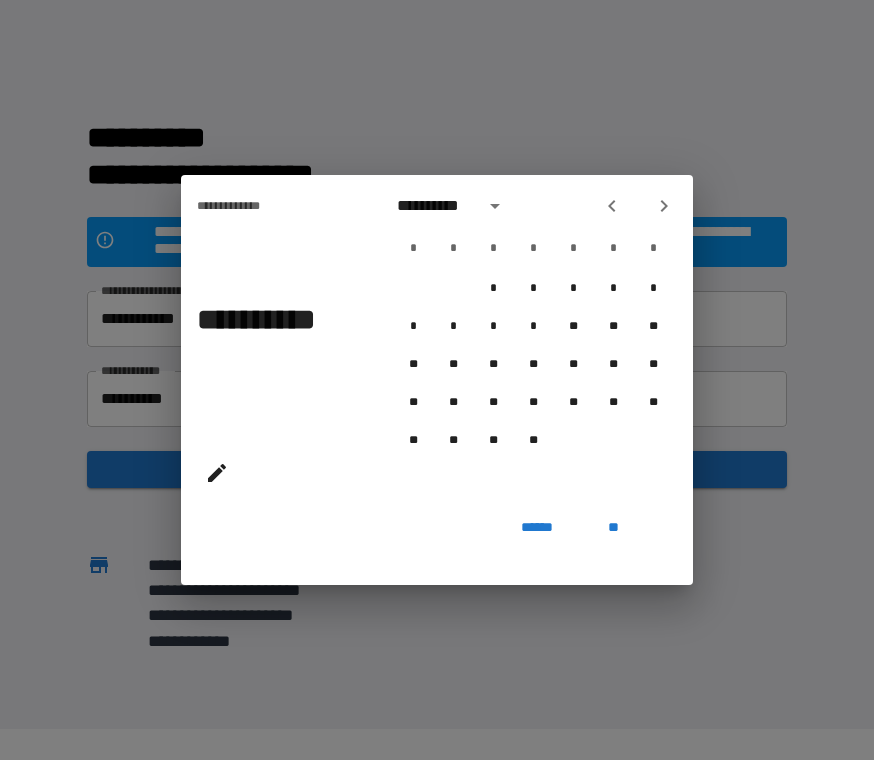 click 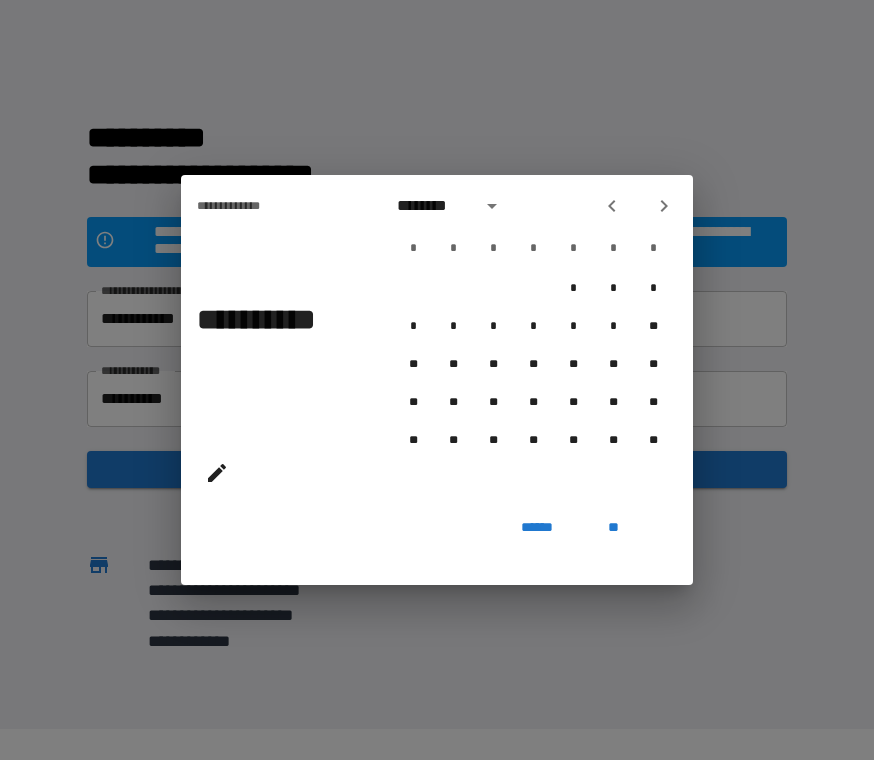 click 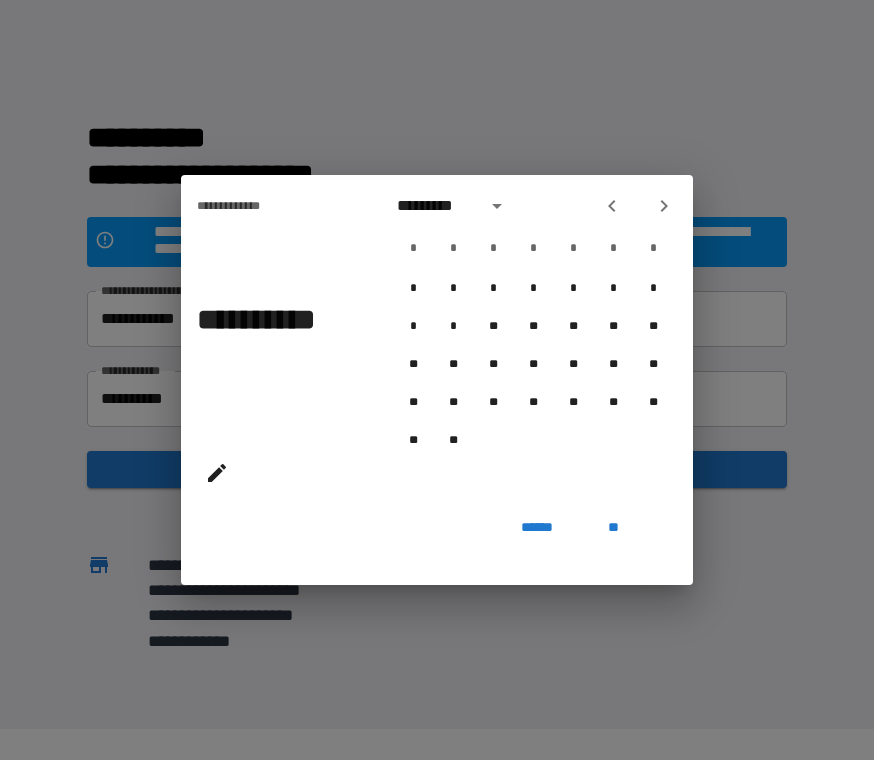 click 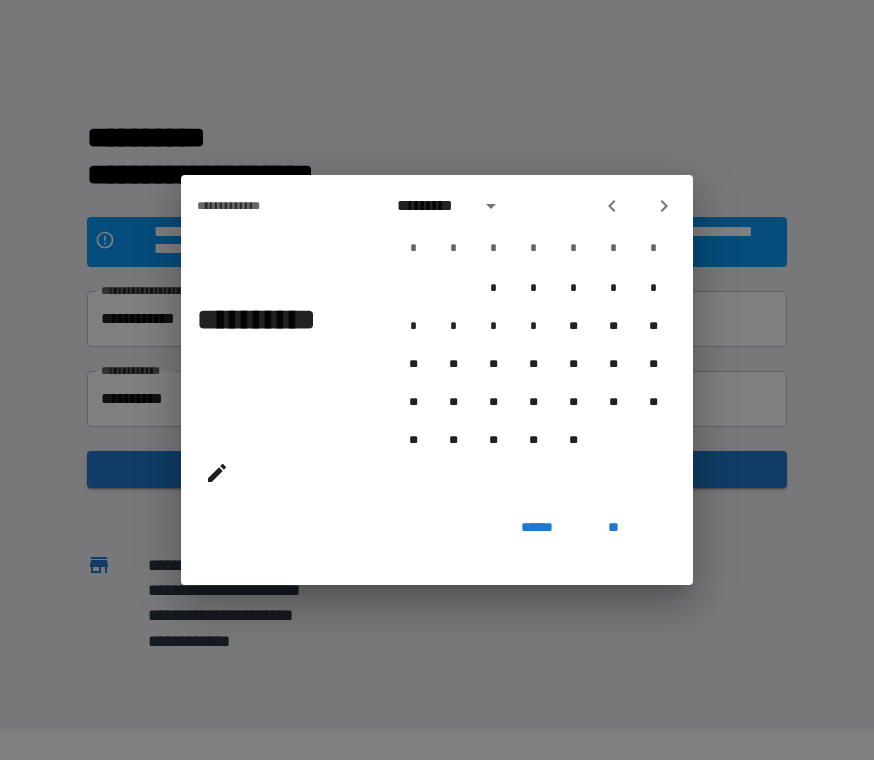 click 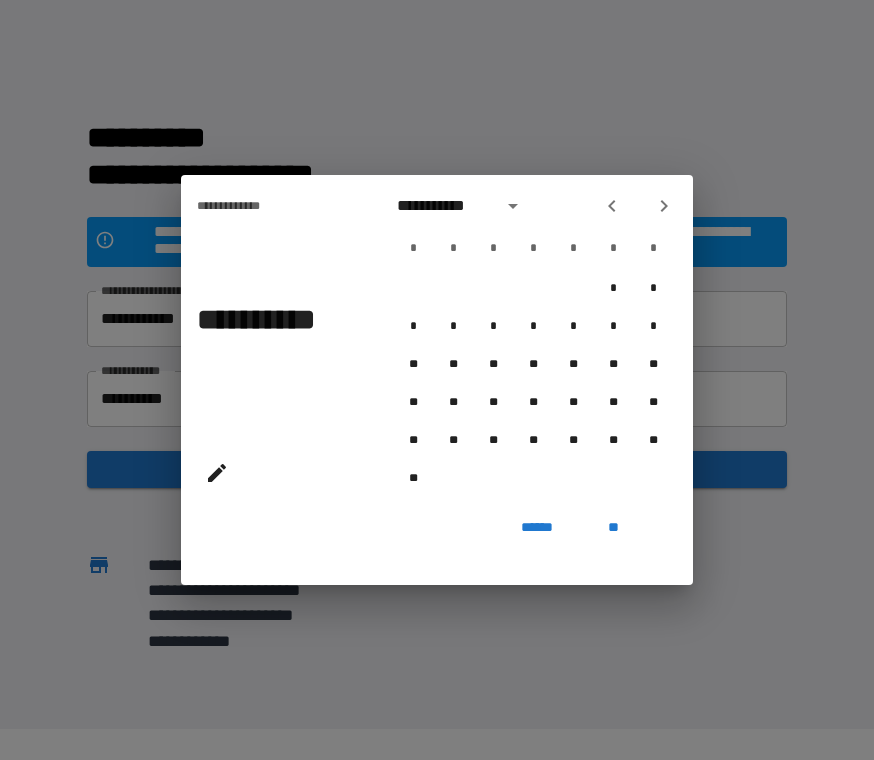 click 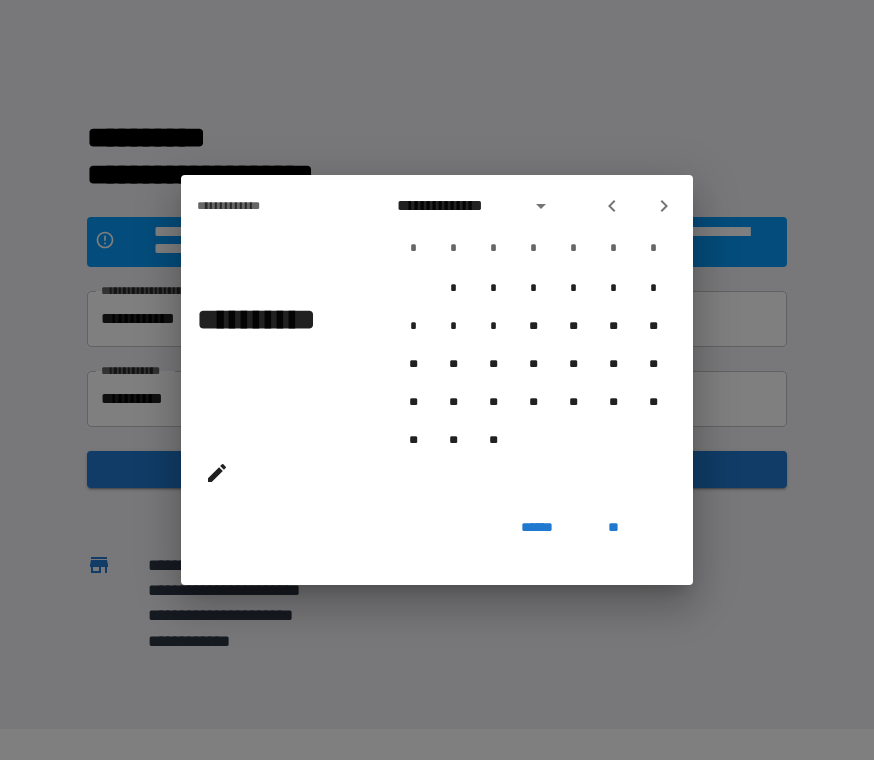 click 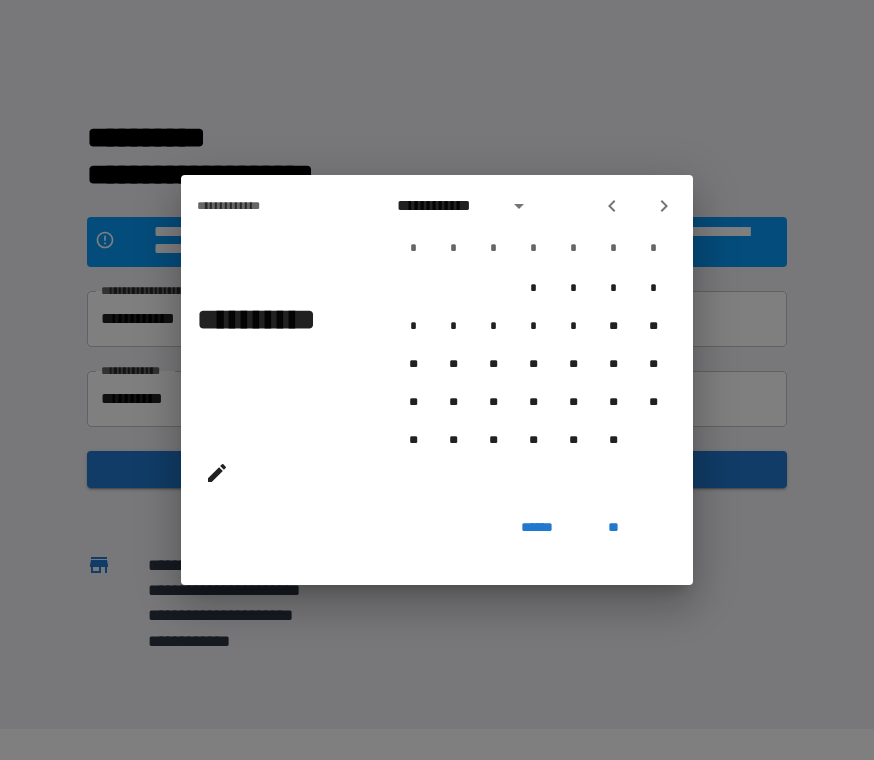 click 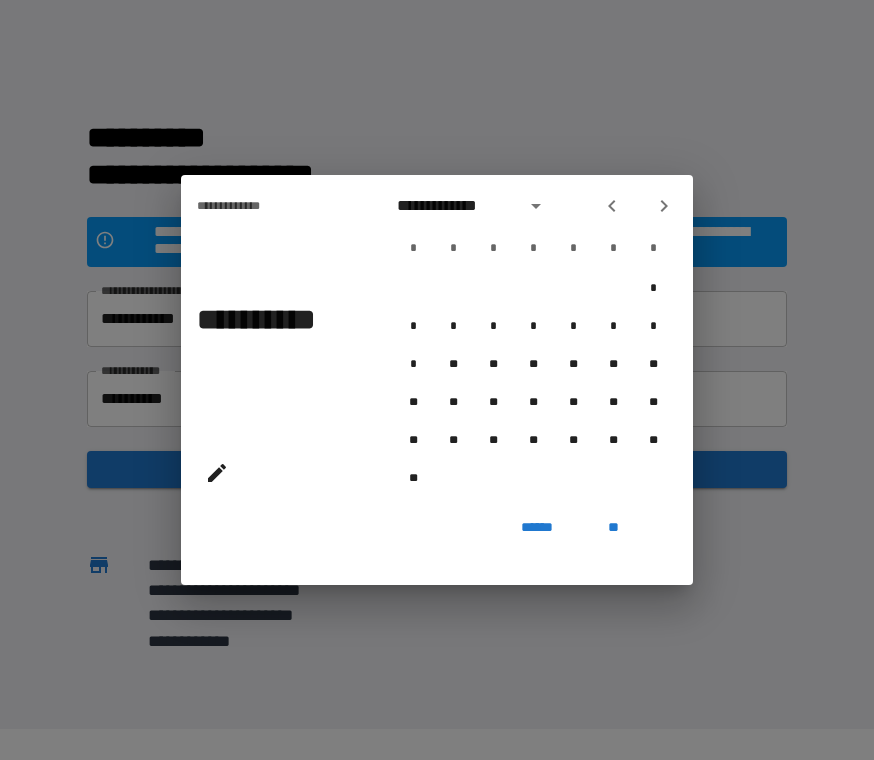 click 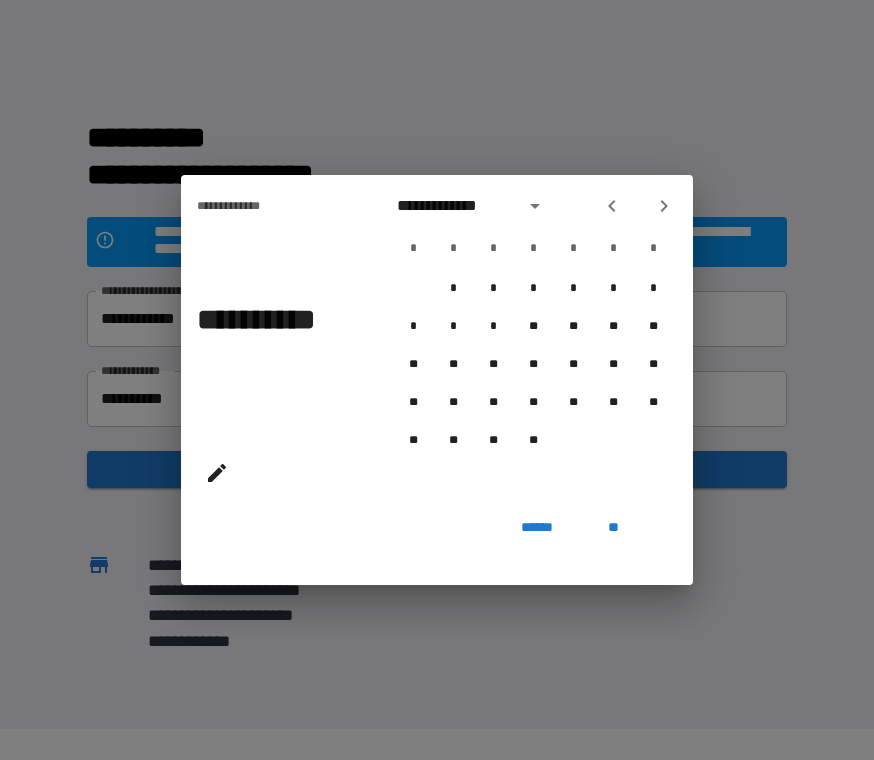 click 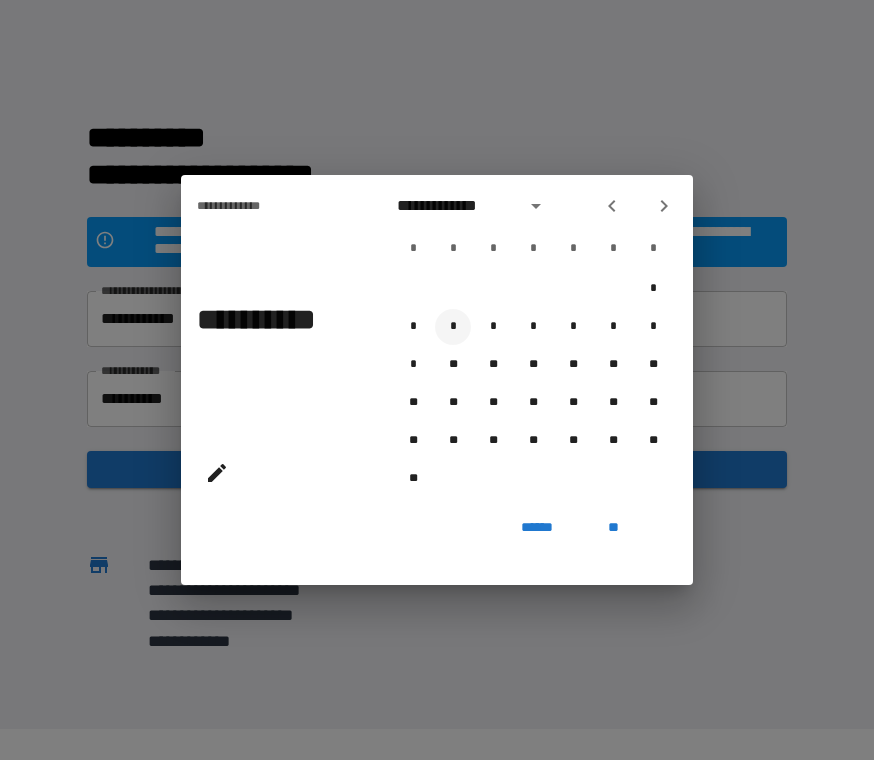 click on "*" at bounding box center (453, 327) 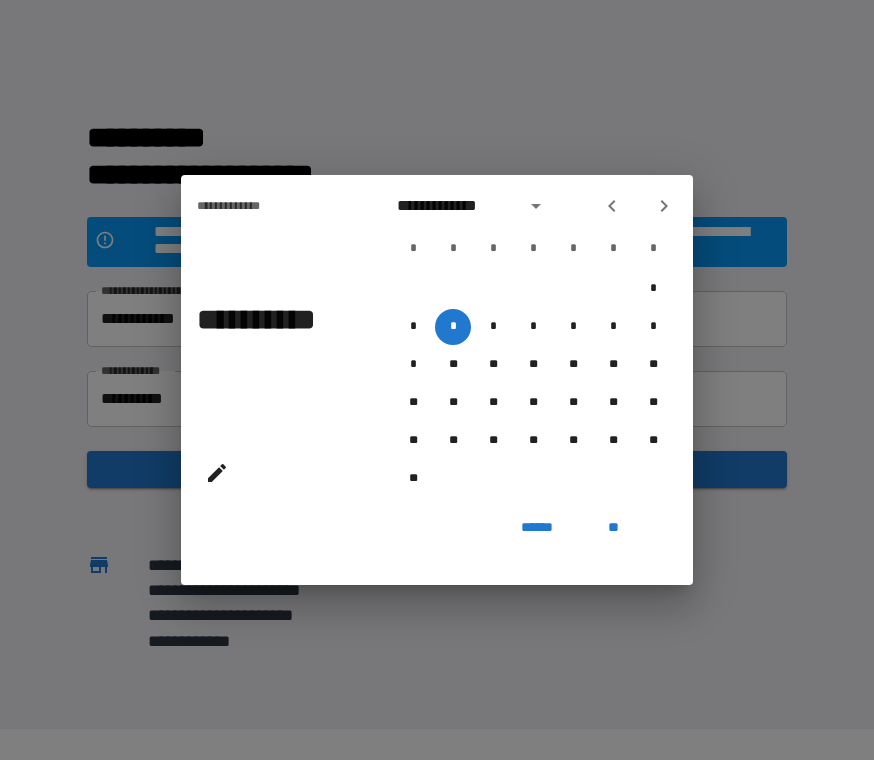 click on "**" at bounding box center [613, 527] 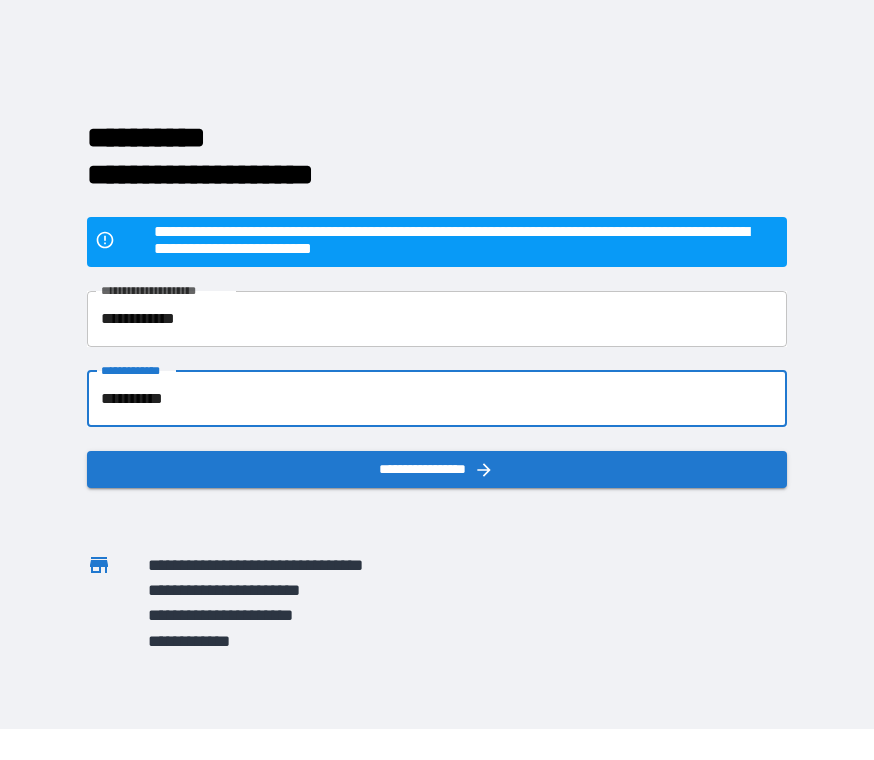 click on "**********" at bounding box center [436, 469] 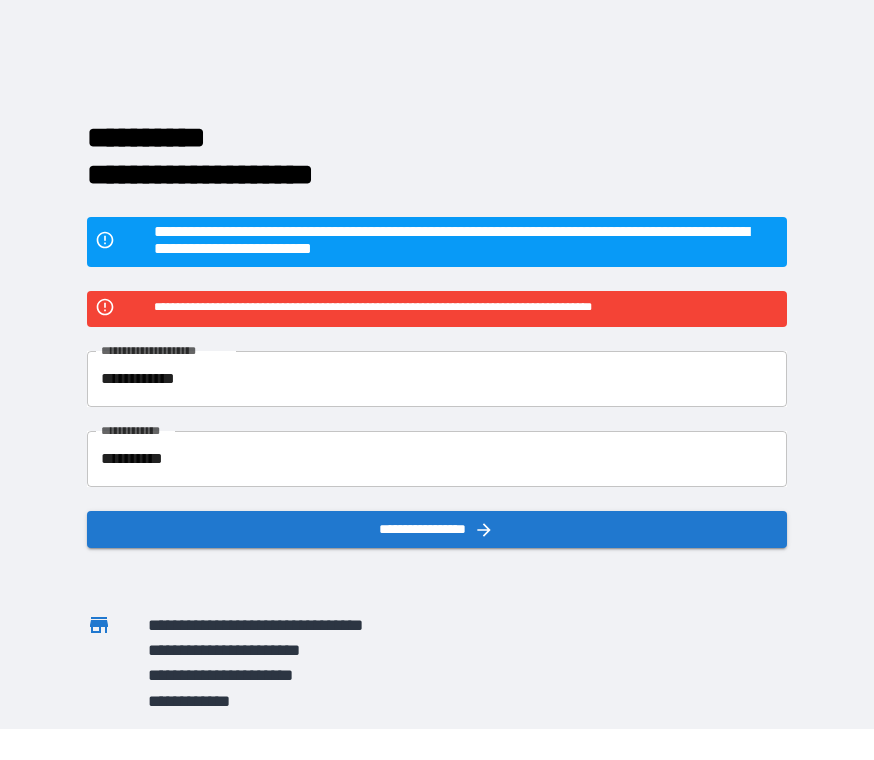 click on "**********" at bounding box center (436, 379) 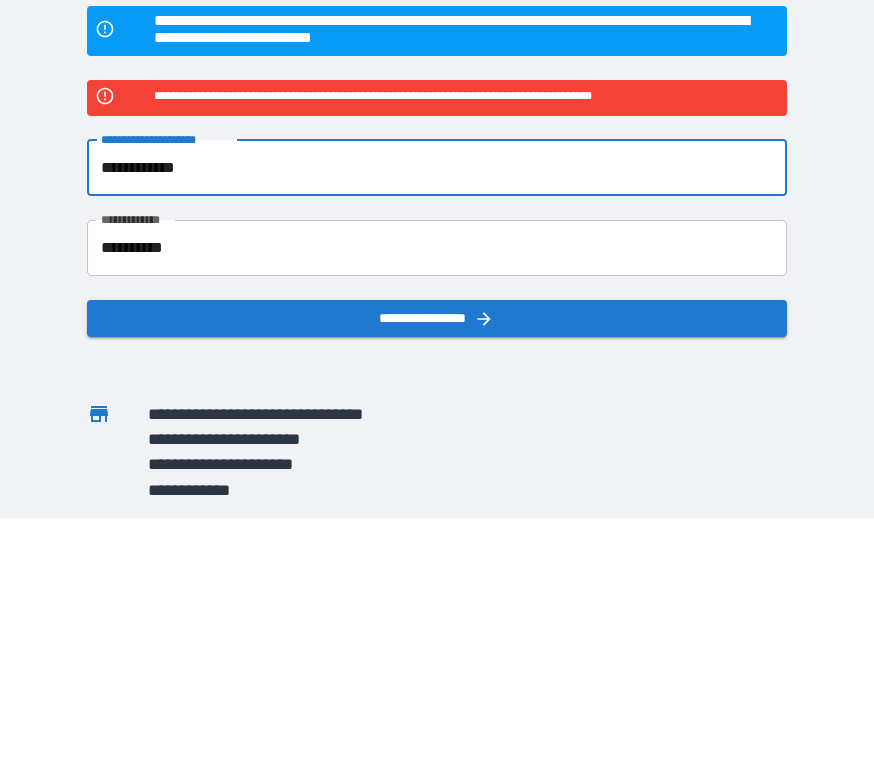 click on "**********" at bounding box center [436, 529] 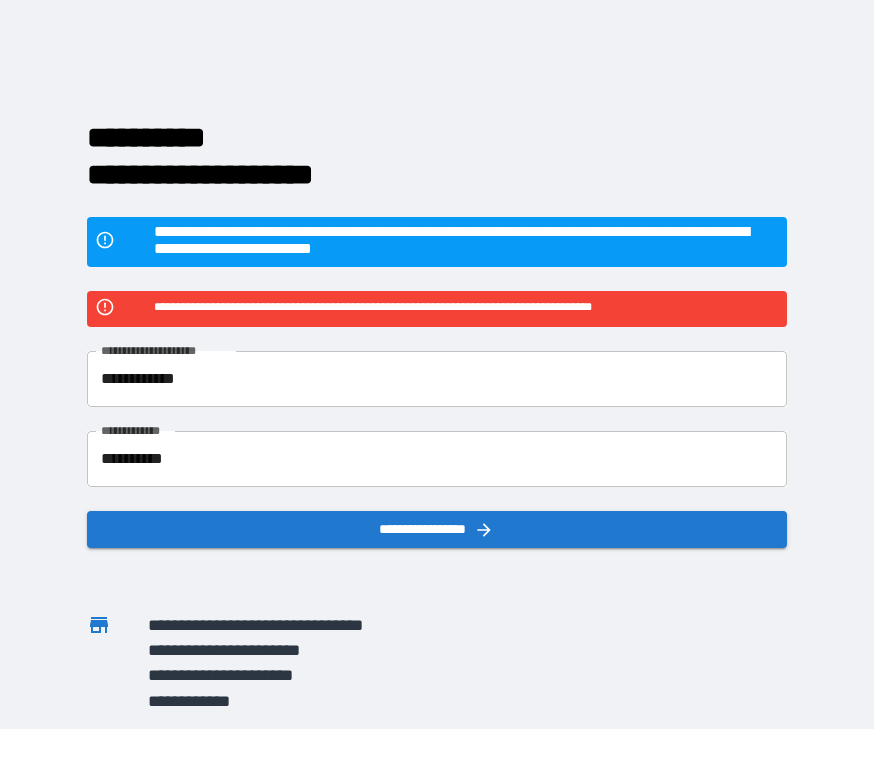 click on "**********" at bounding box center [436, 379] 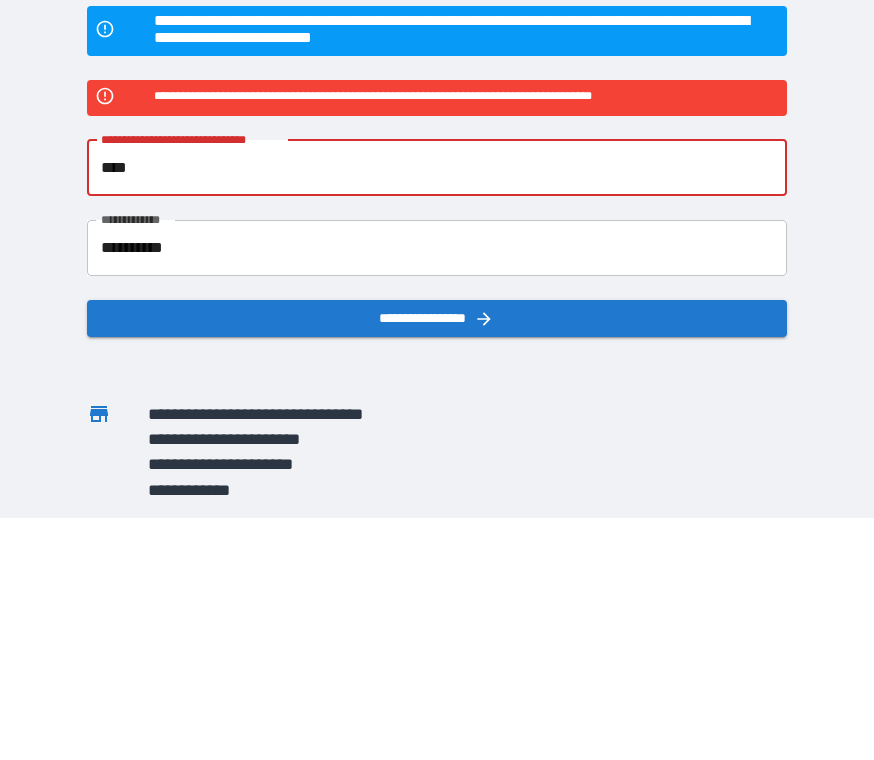 click on "****" at bounding box center [436, 379] 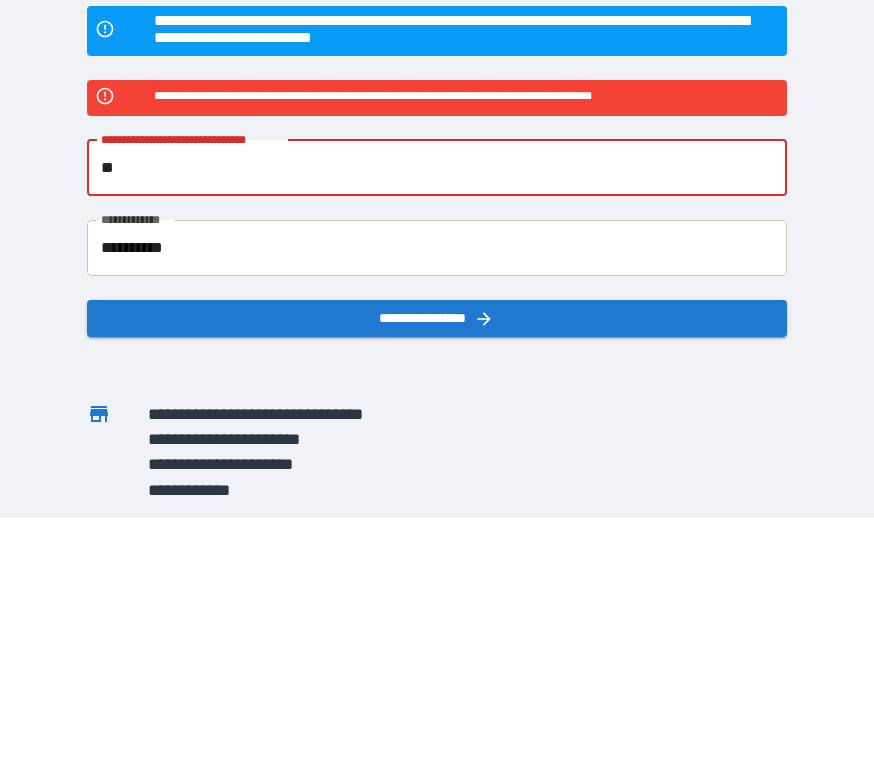 type on "*" 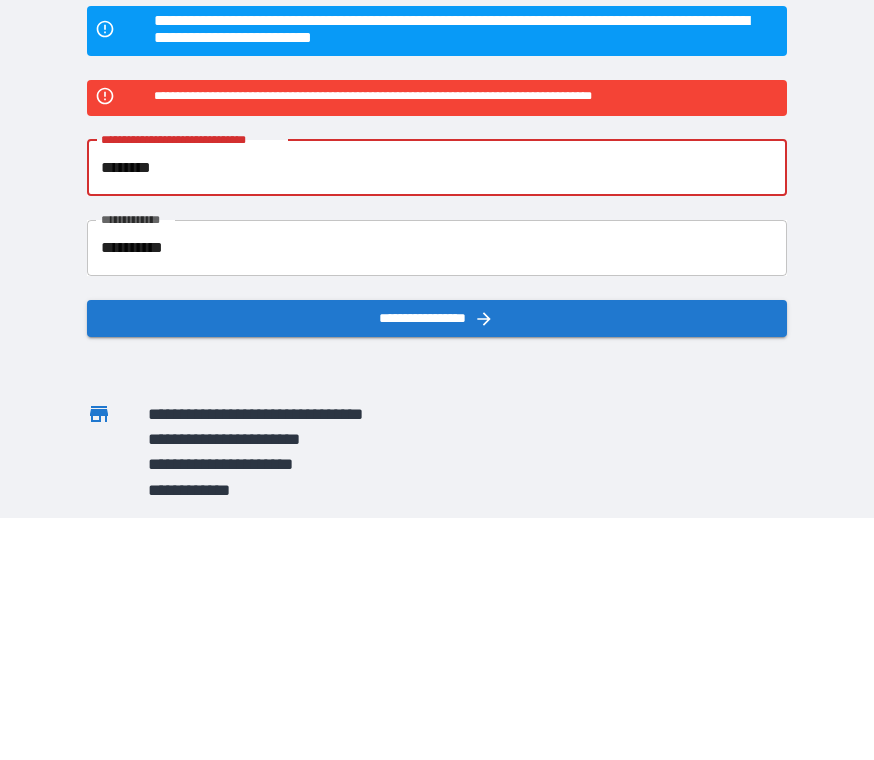 type on "*******" 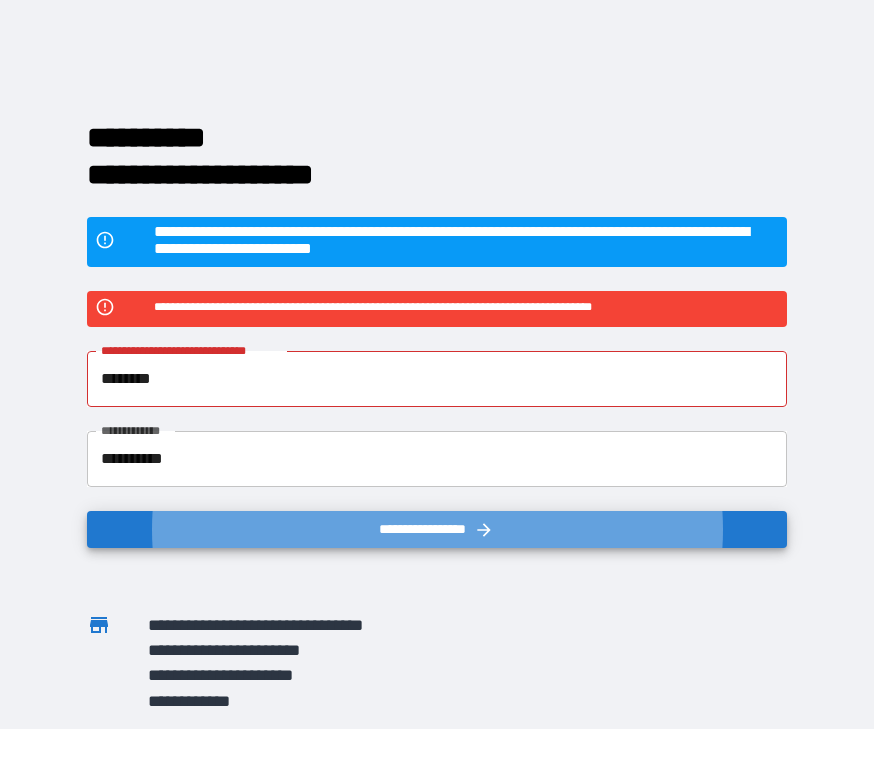click on "*******" at bounding box center (436, 379) 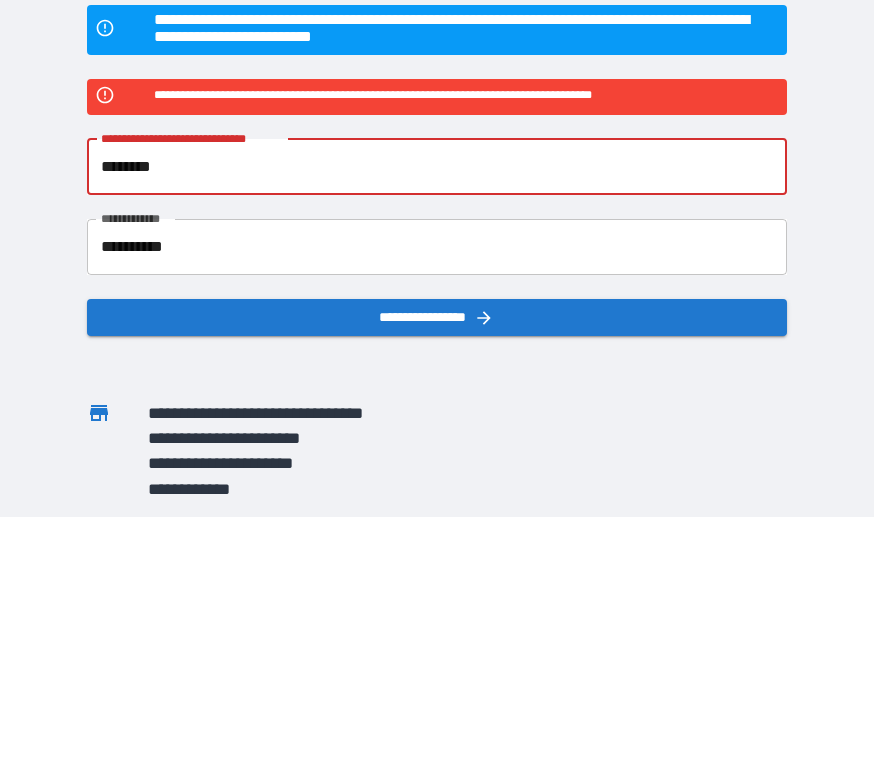 click on "*******" at bounding box center [436, 379] 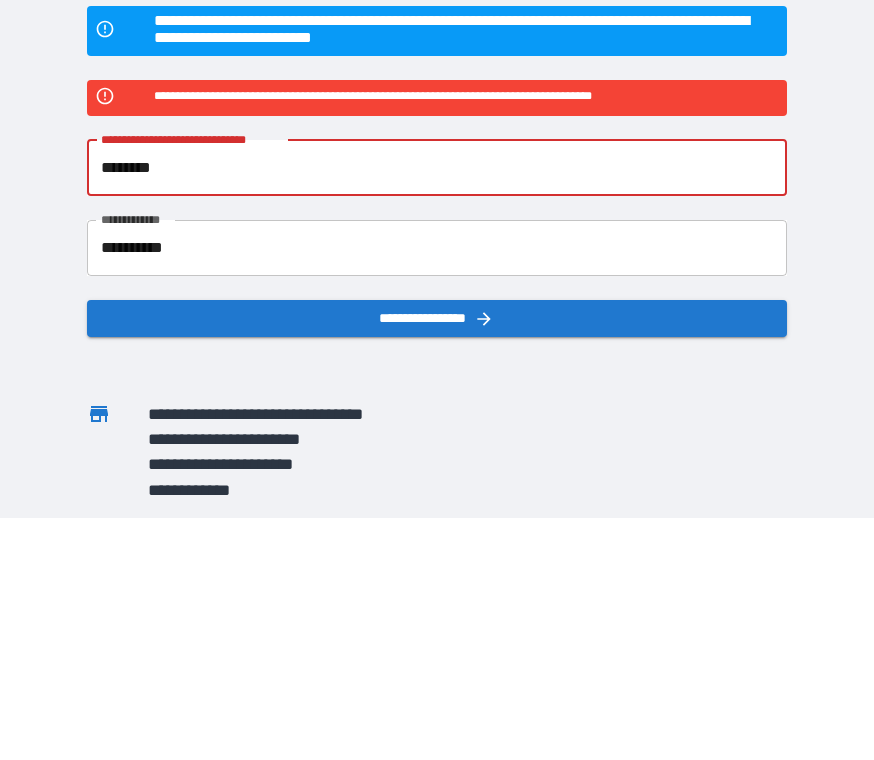 type on "*******" 